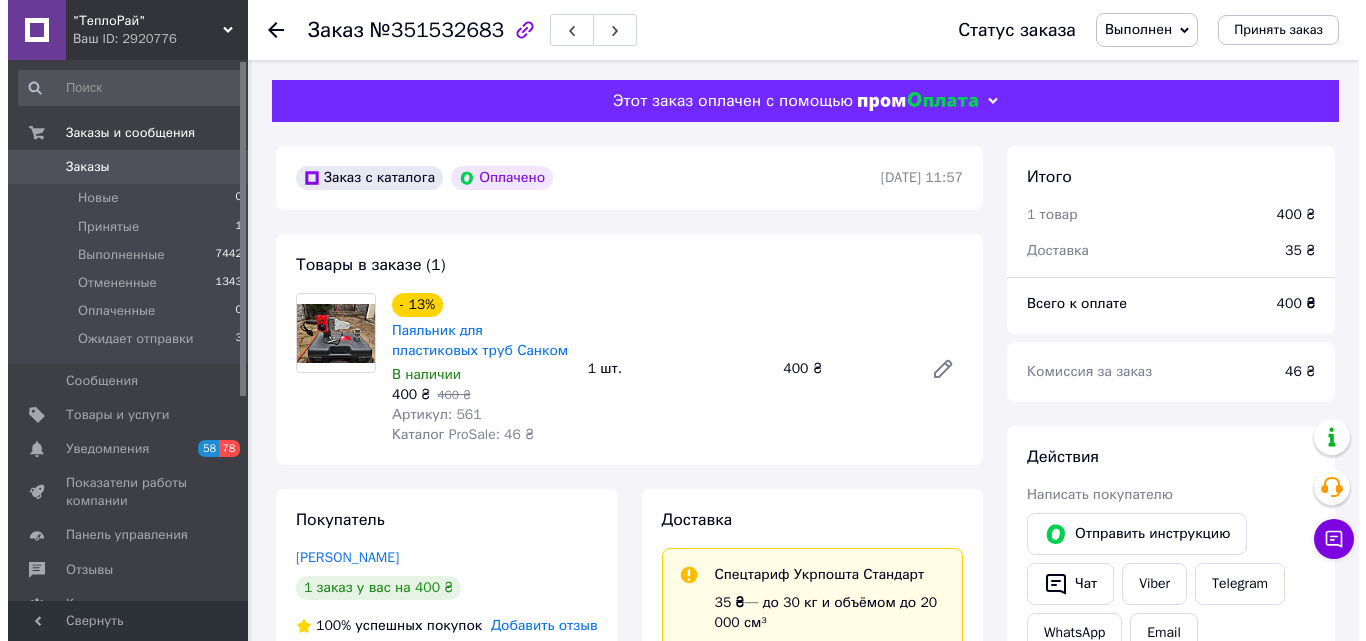 scroll, scrollTop: 0, scrollLeft: 0, axis: both 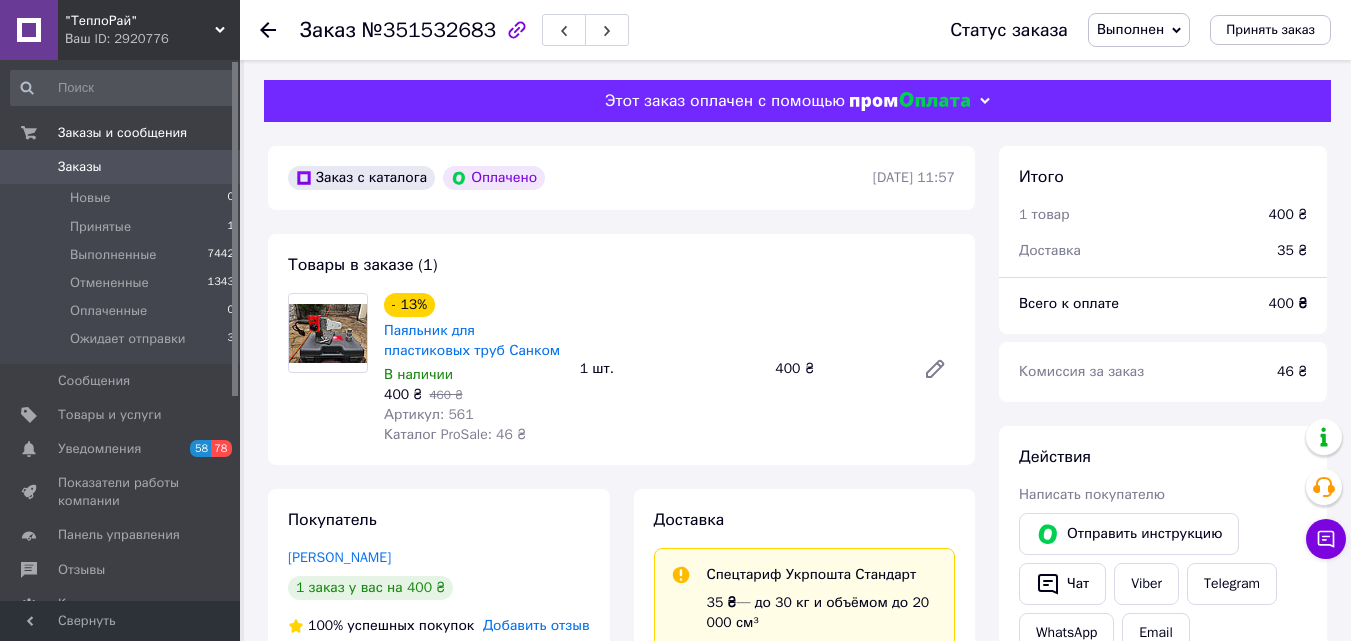 click on "Заказы" at bounding box center (80, 167) 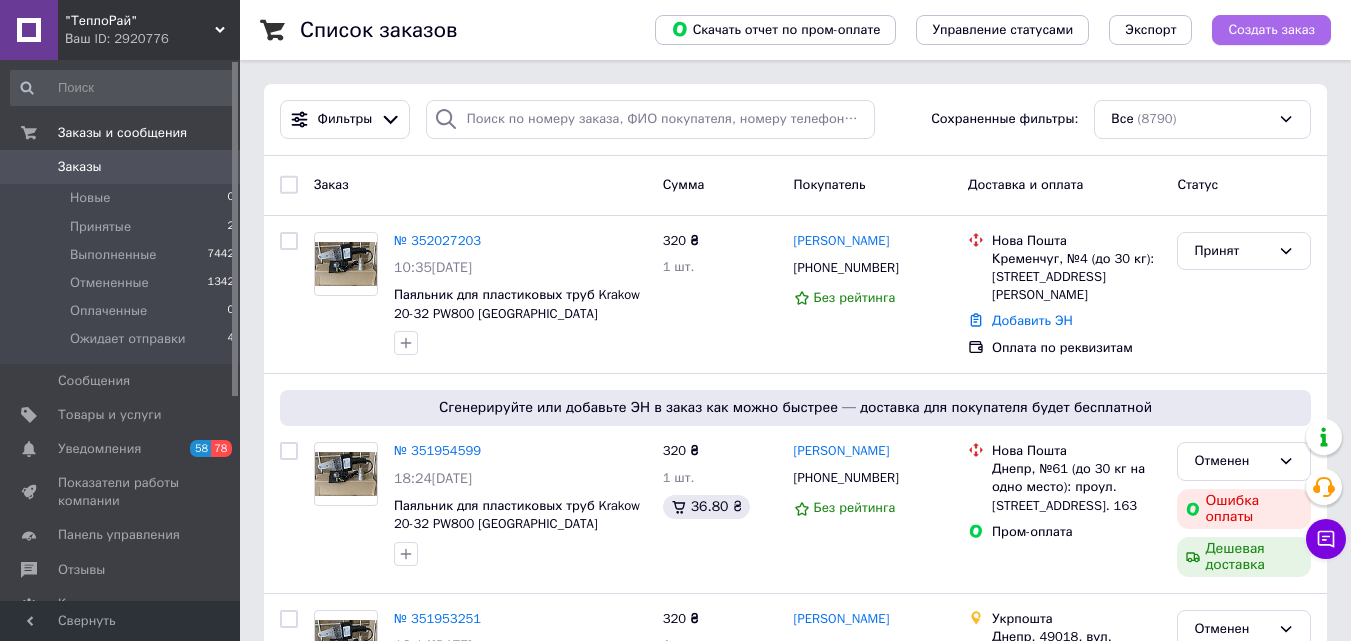 click on "Создать заказ" at bounding box center [1271, 30] 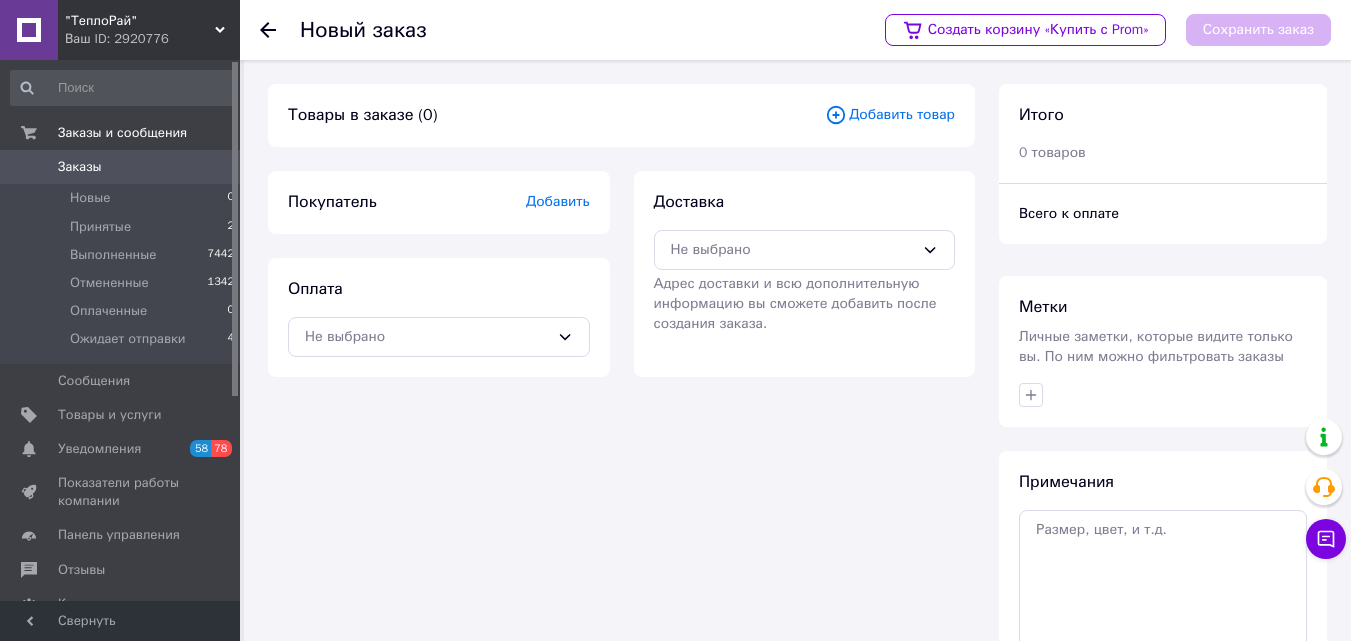 click on "Добавить товар" at bounding box center (890, 115) 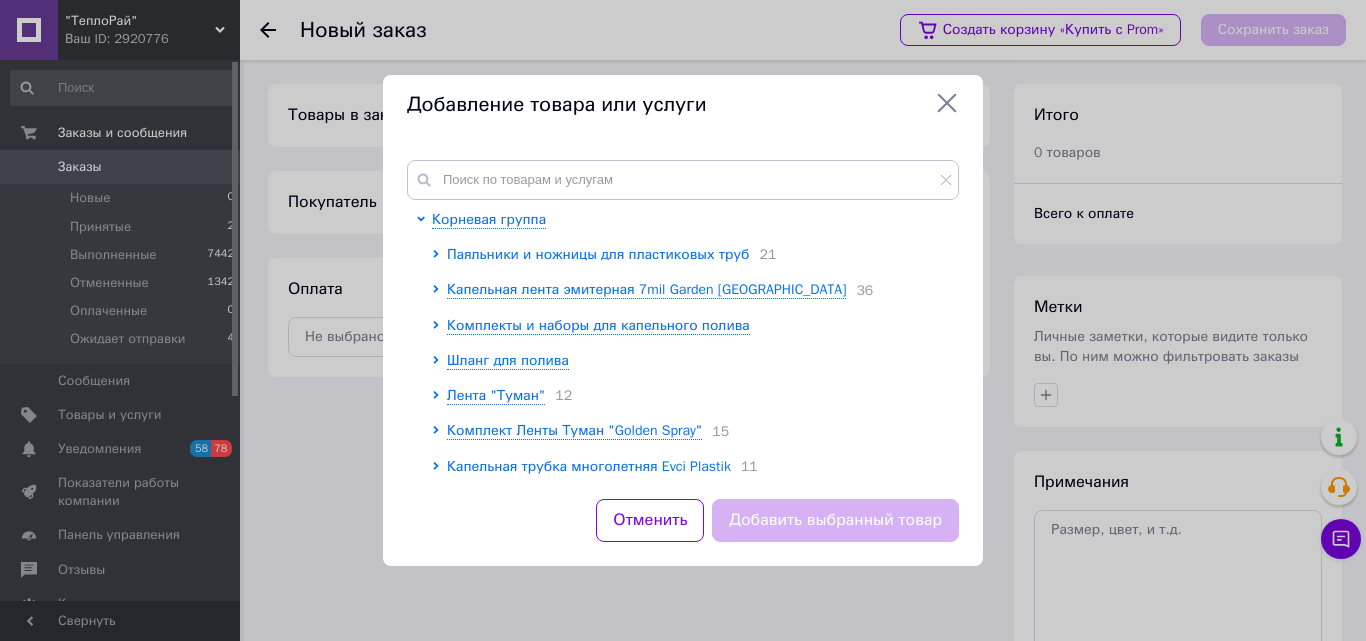 click on "Паяльники и ножницы для пластиковых труб" at bounding box center [598, 254] 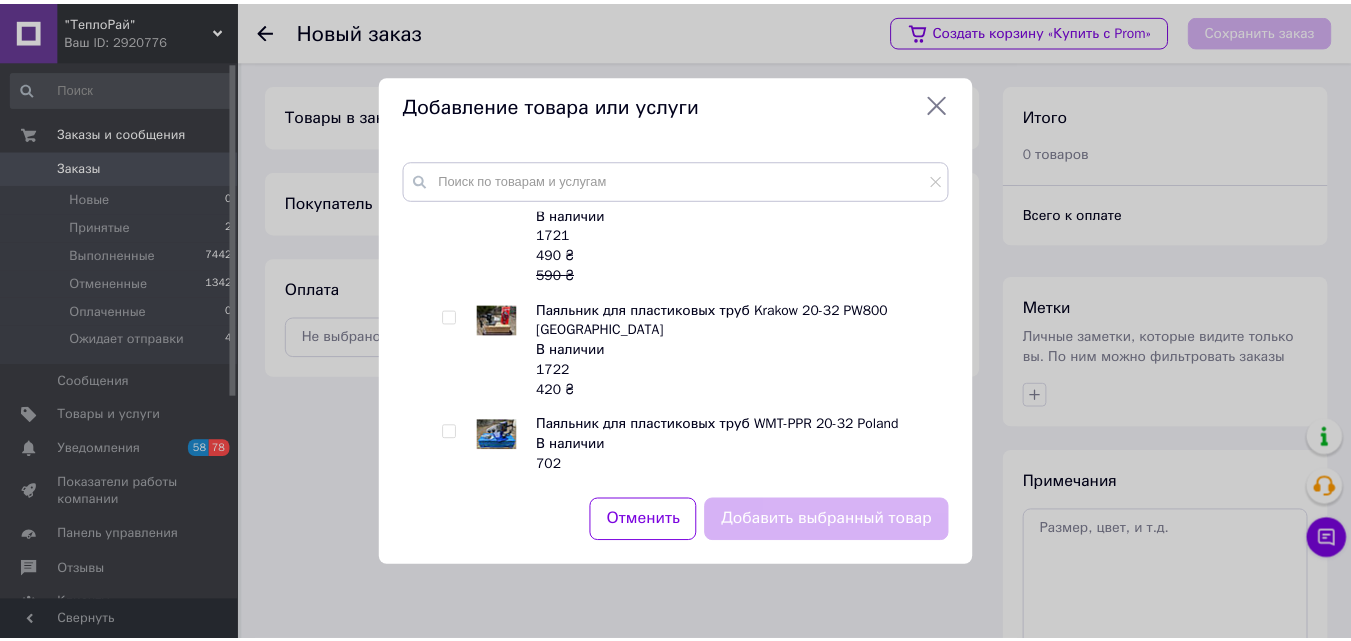 scroll, scrollTop: 900, scrollLeft: 0, axis: vertical 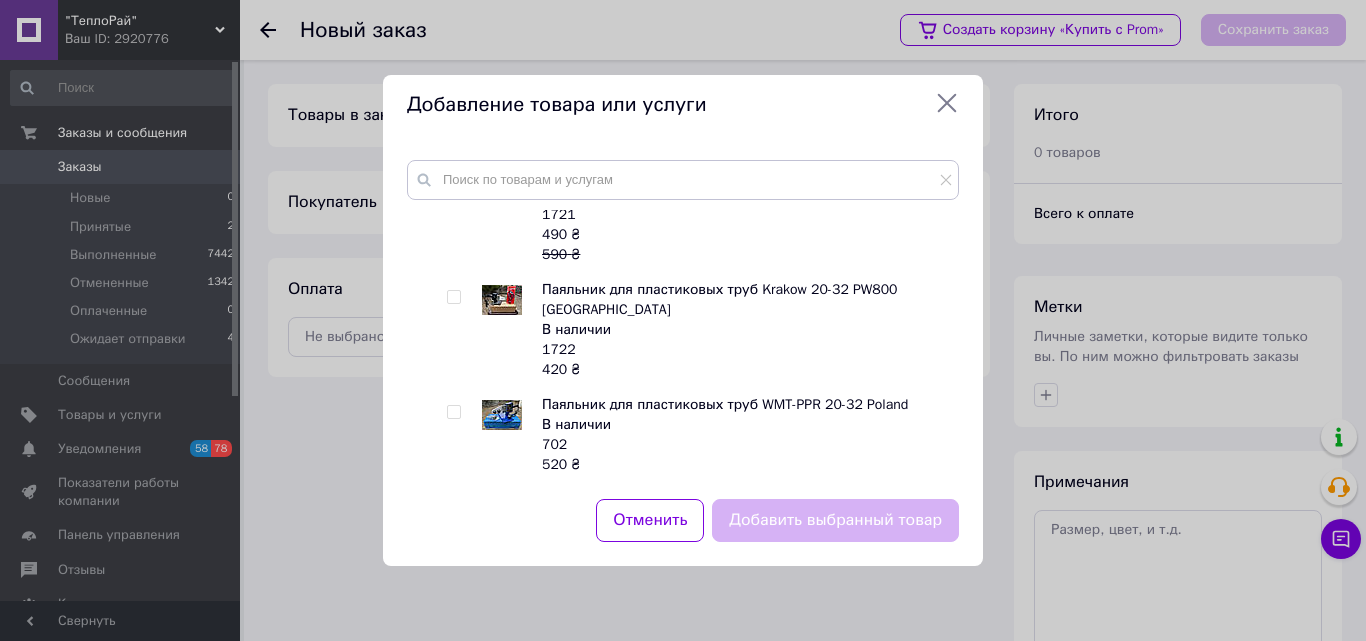 click at bounding box center [453, 297] 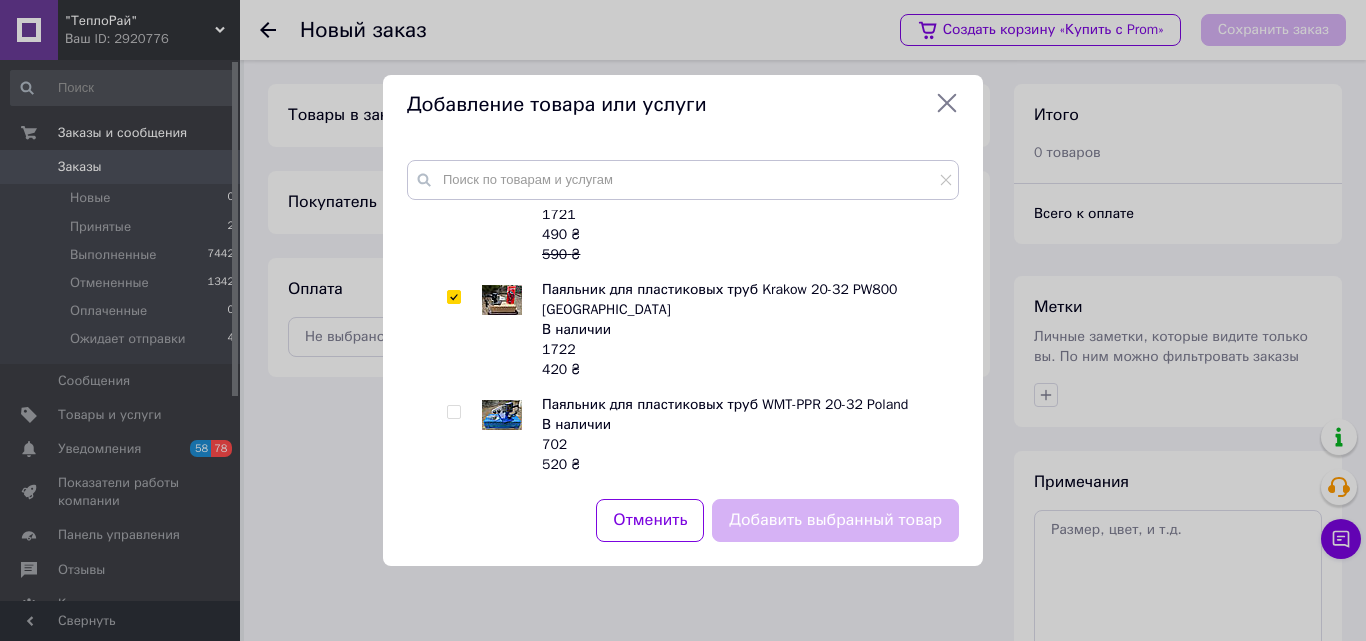 checkbox on "true" 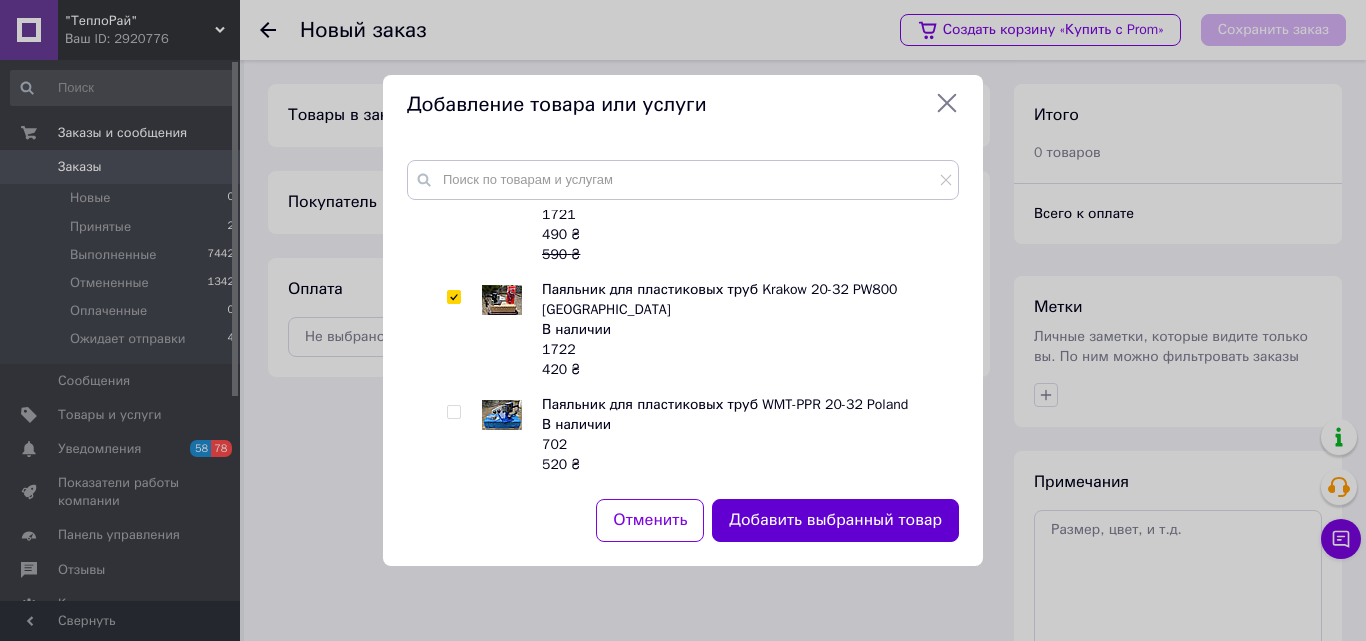 click on "Добавить выбранный товар" at bounding box center (835, 520) 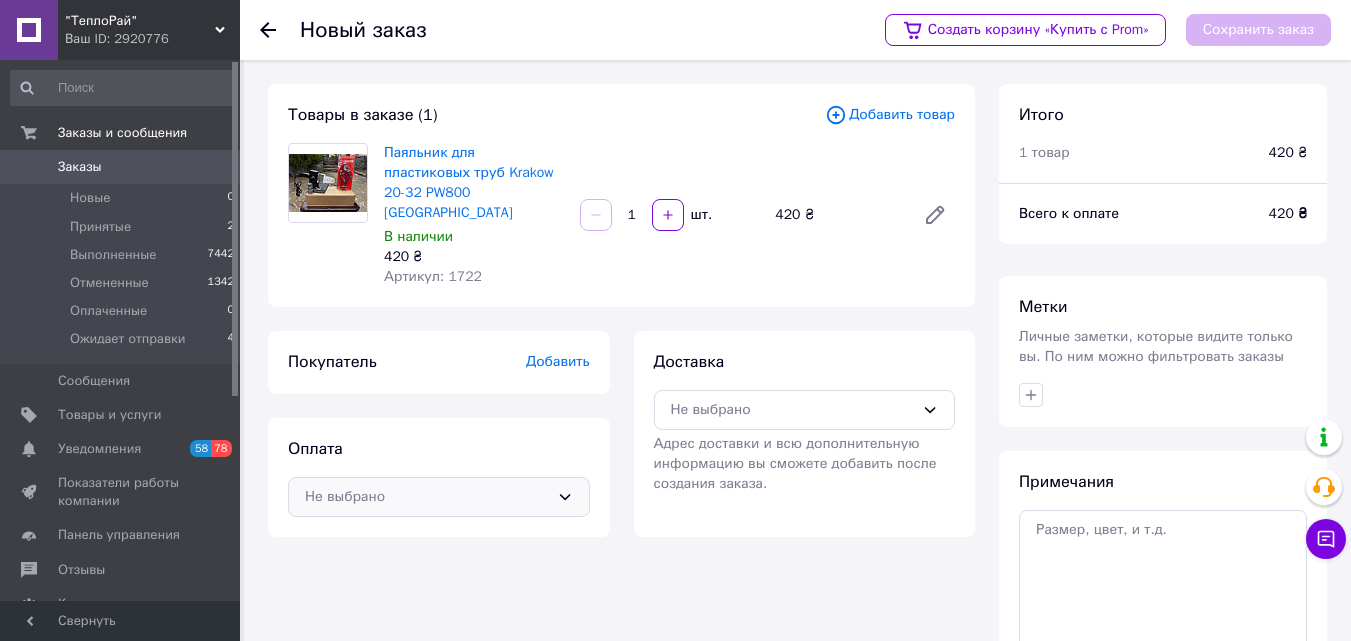 click on "Не выбрано" at bounding box center [439, 497] 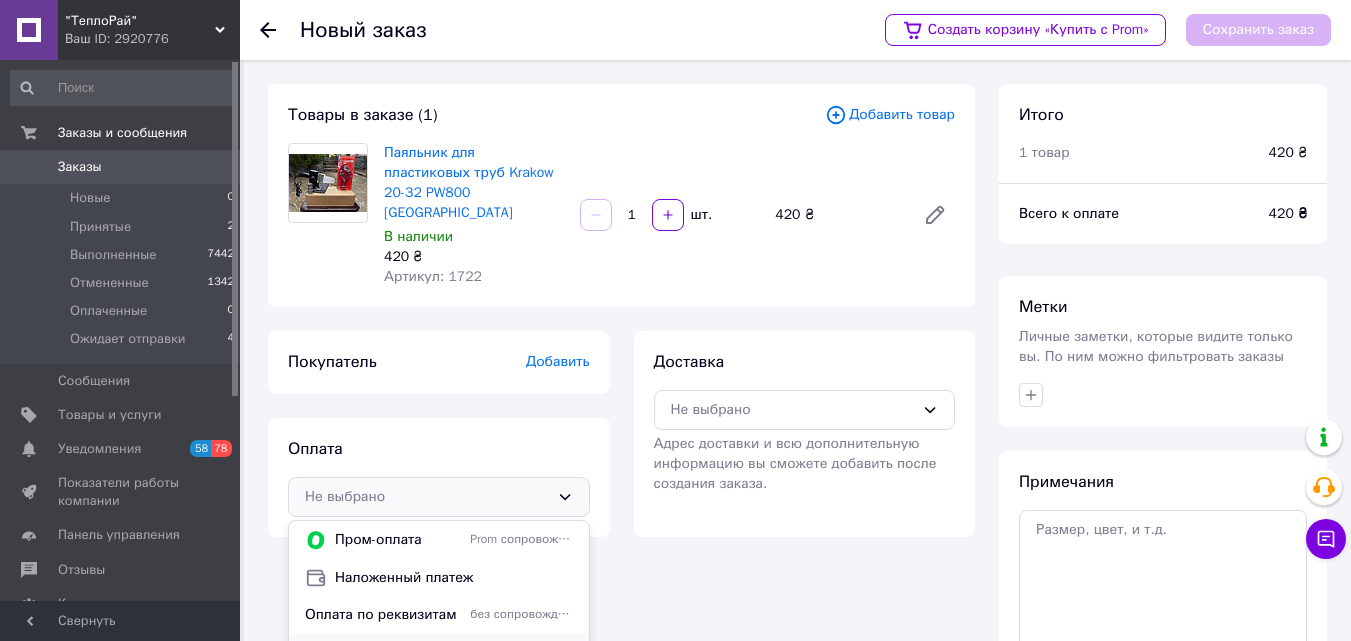 click on "Укрпочта ( Полная предоплата )" at bounding box center [383, 651] 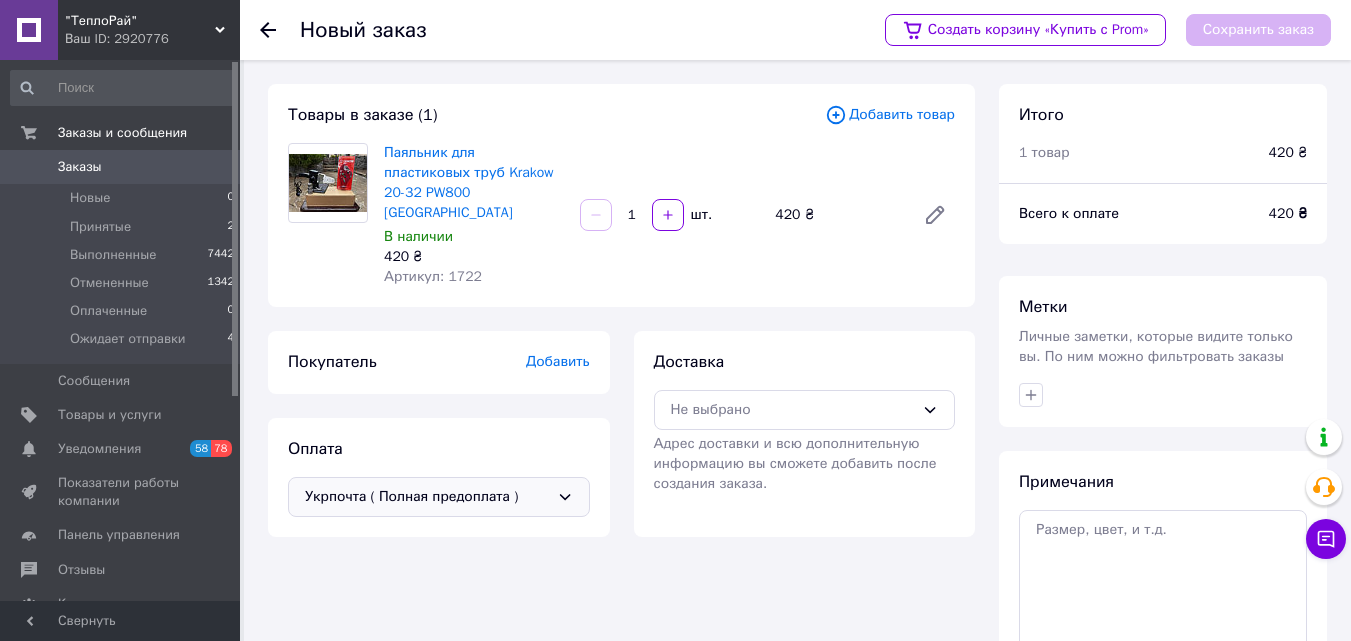 click on "Добавить" at bounding box center (558, 361) 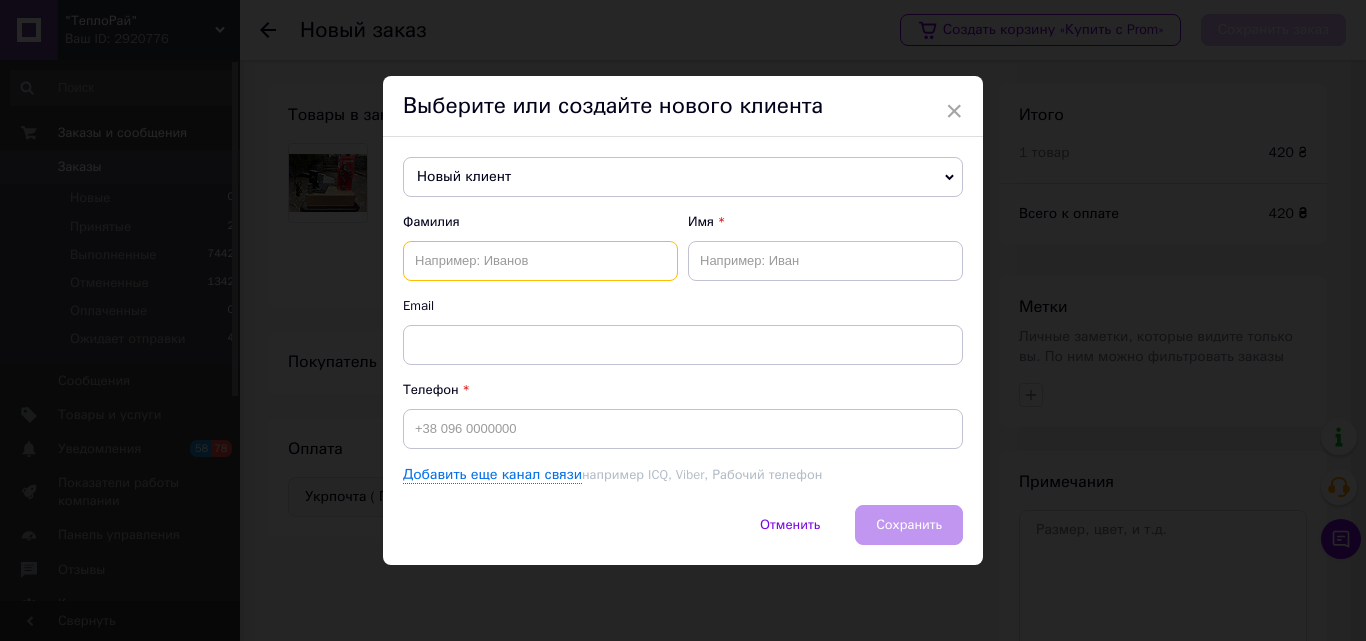 click at bounding box center (540, 261) 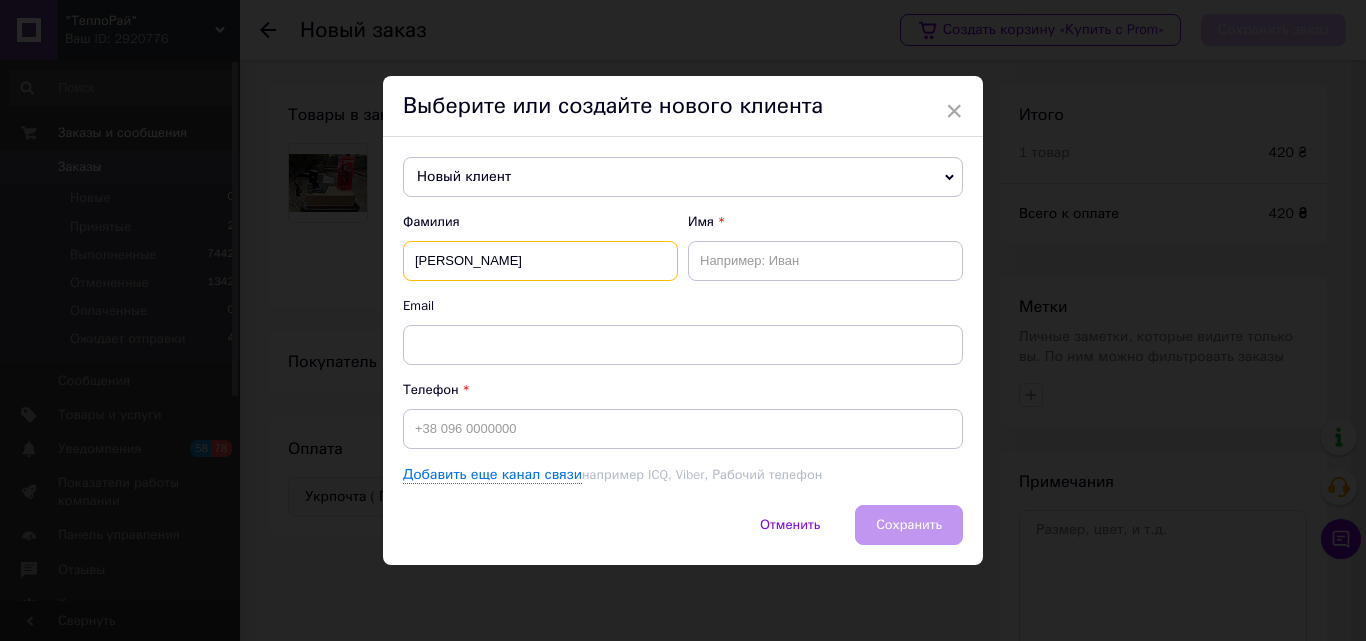 type on "[PERSON_NAME]" 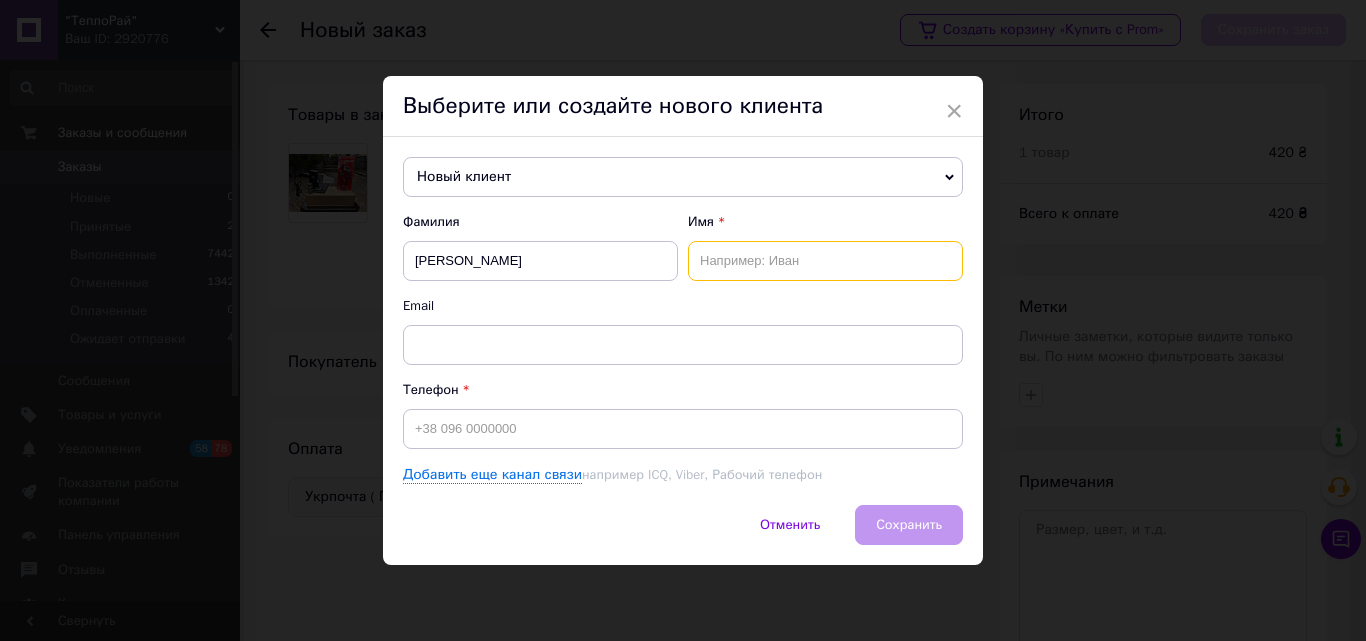 click at bounding box center [825, 261] 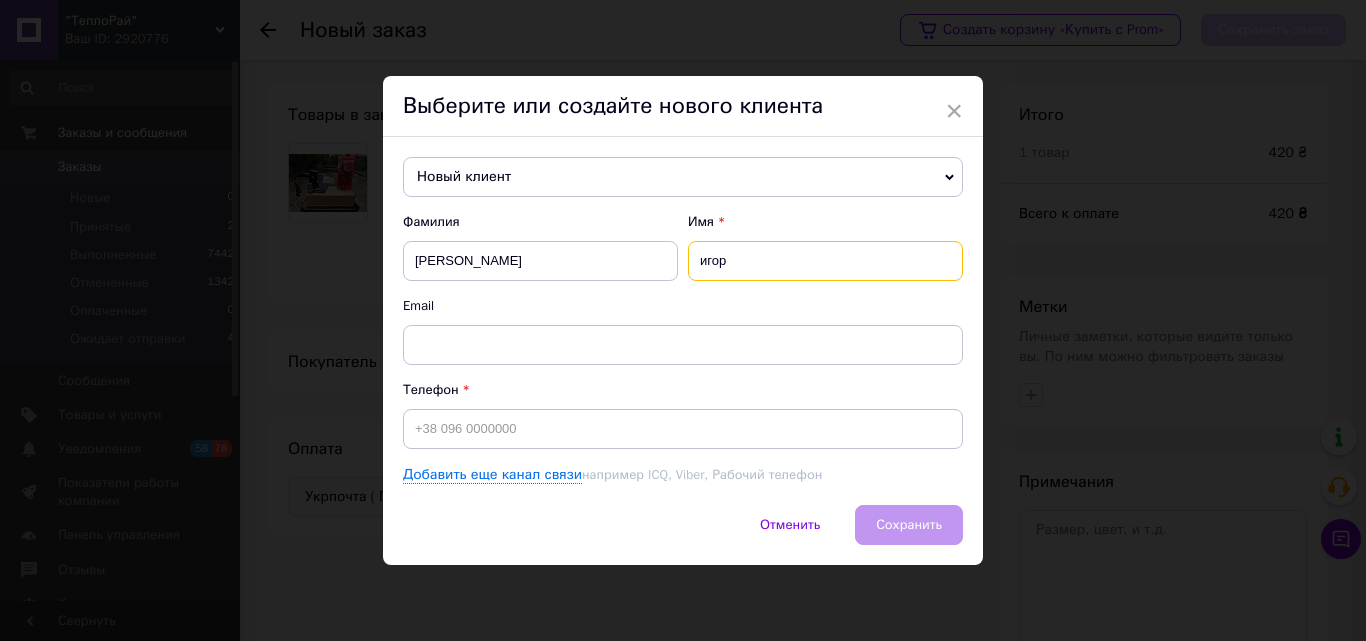 type on "игор" 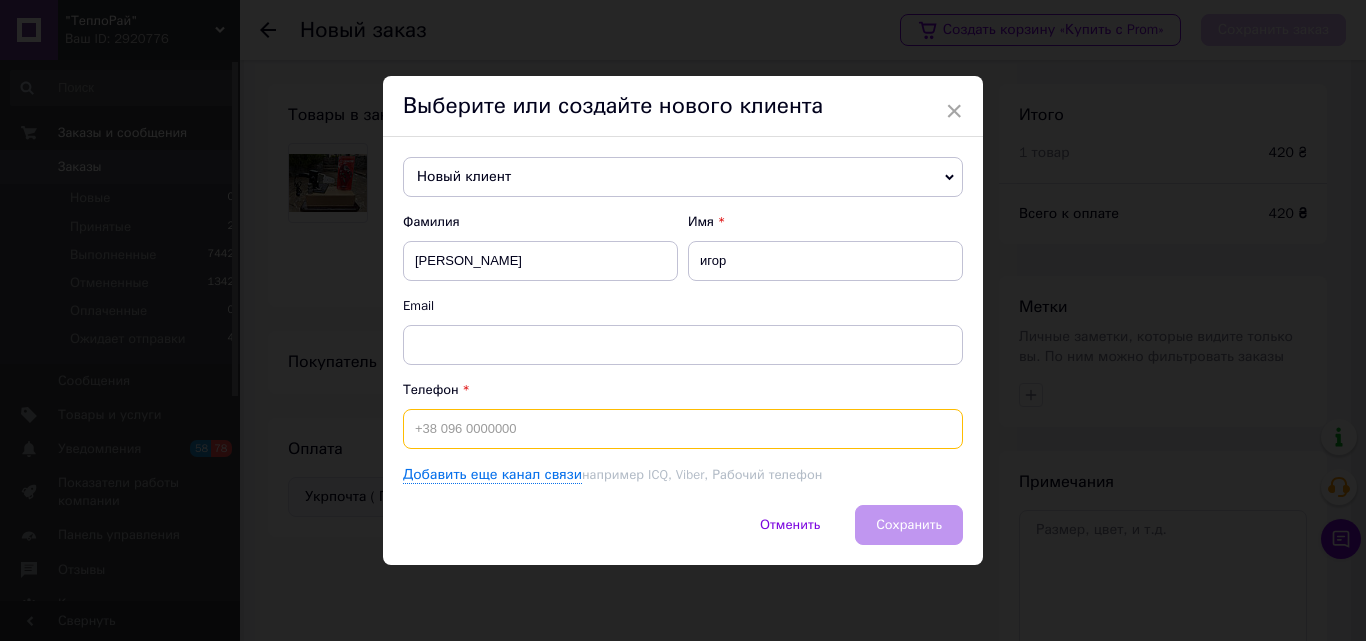 click at bounding box center (683, 429) 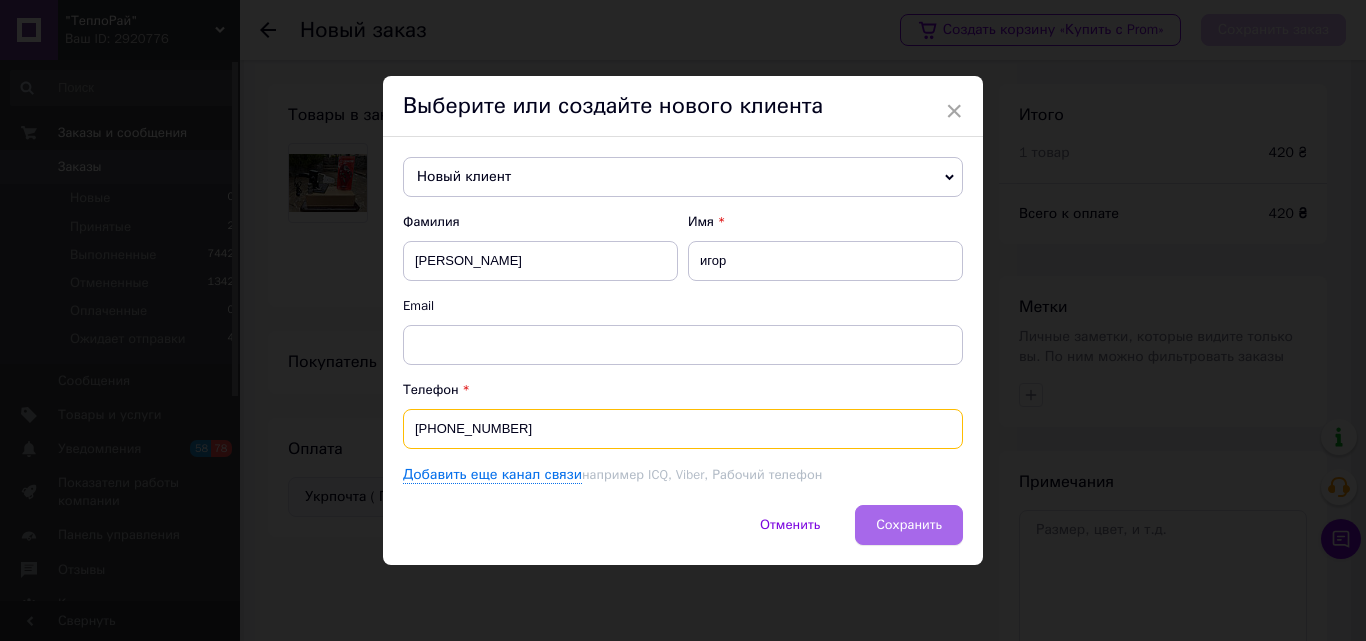 type on "[PHONE_NUMBER]" 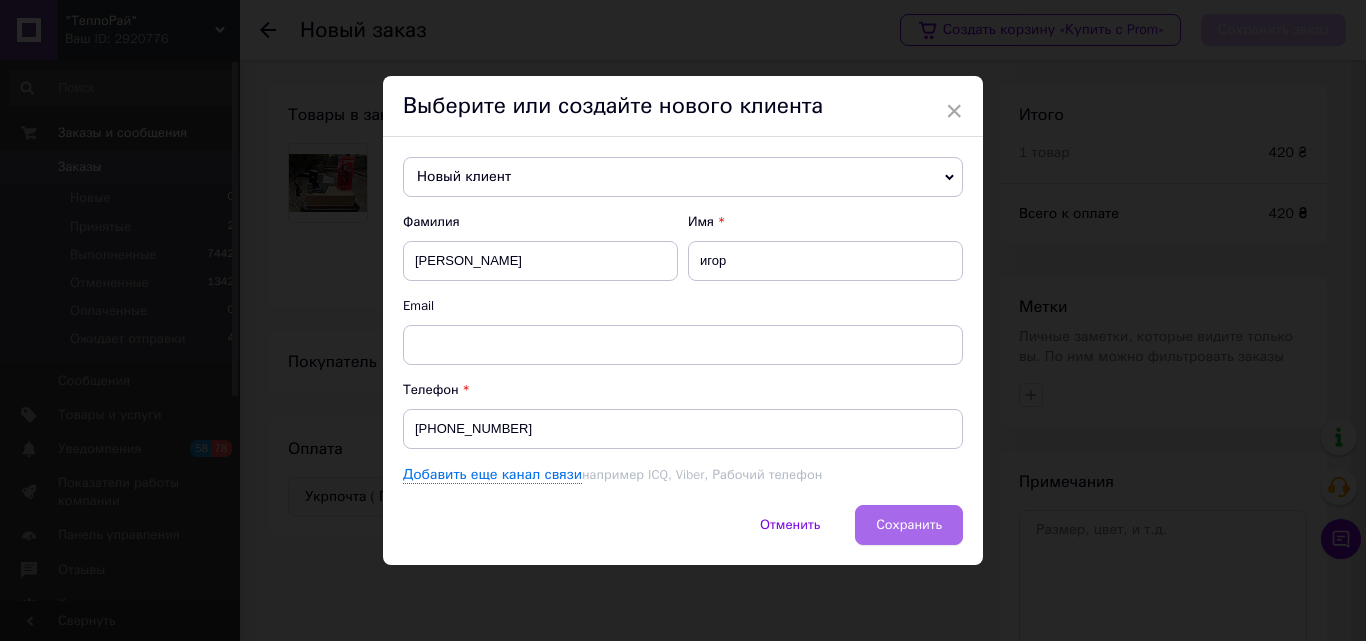 click on "Сохранить" at bounding box center [909, 524] 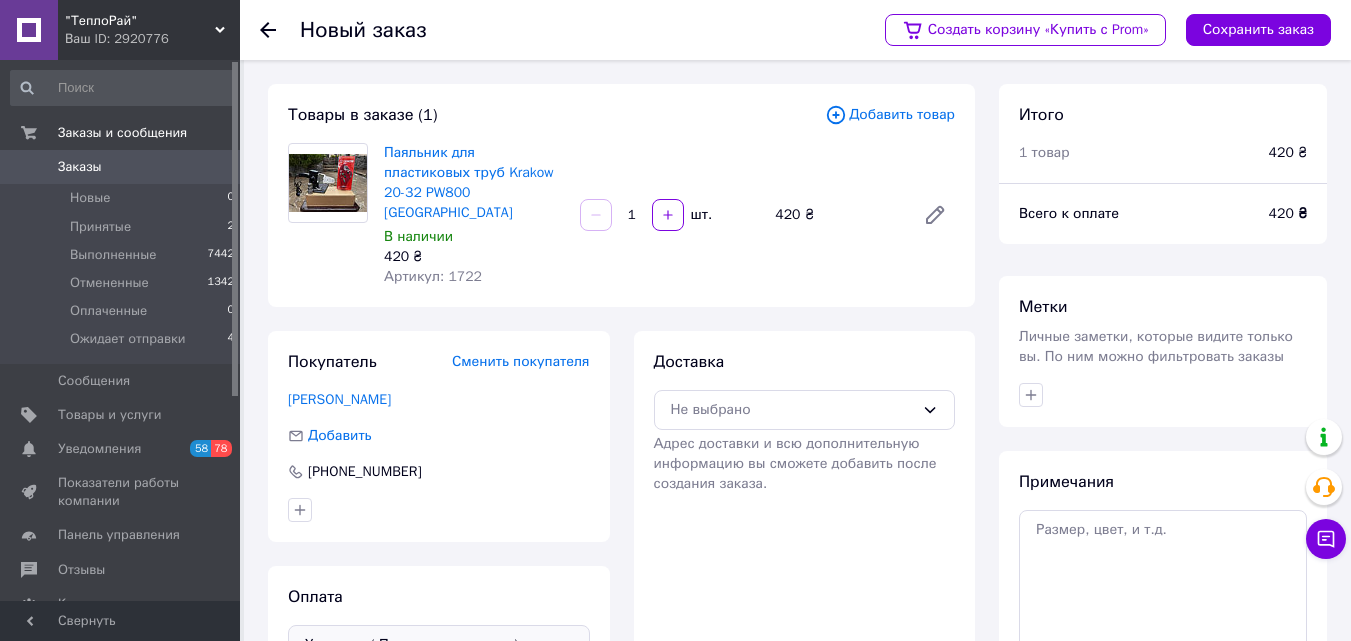 scroll, scrollTop: 100, scrollLeft: 0, axis: vertical 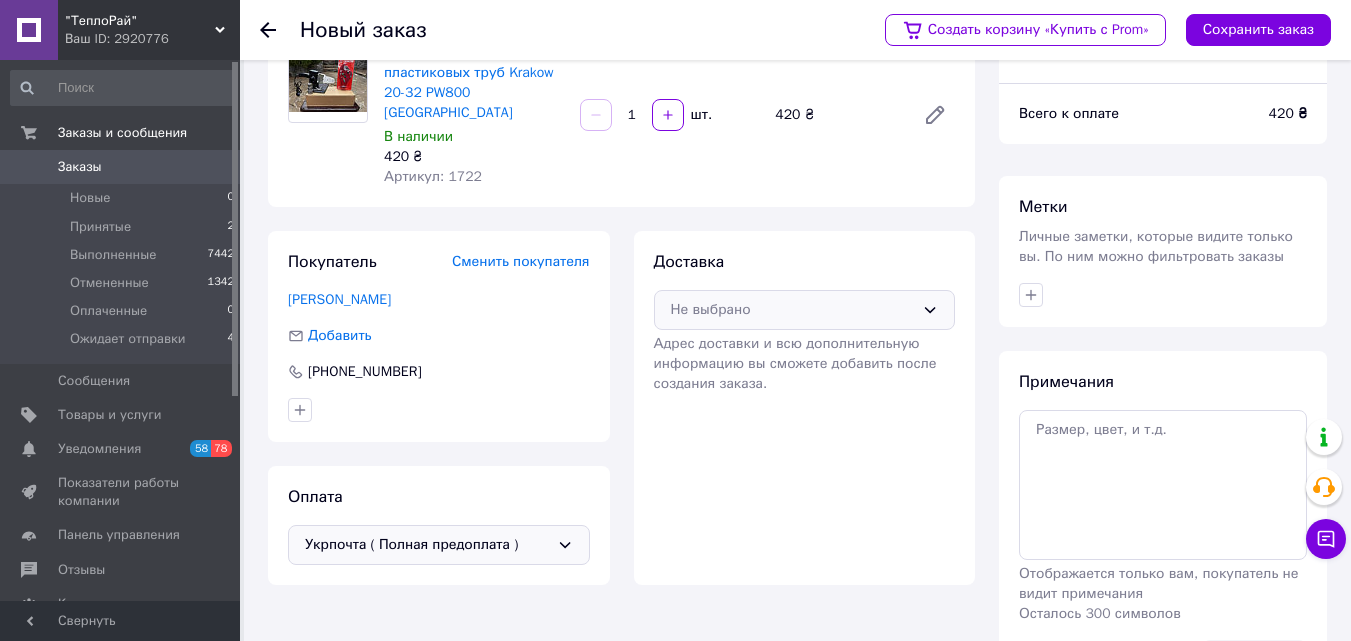 click 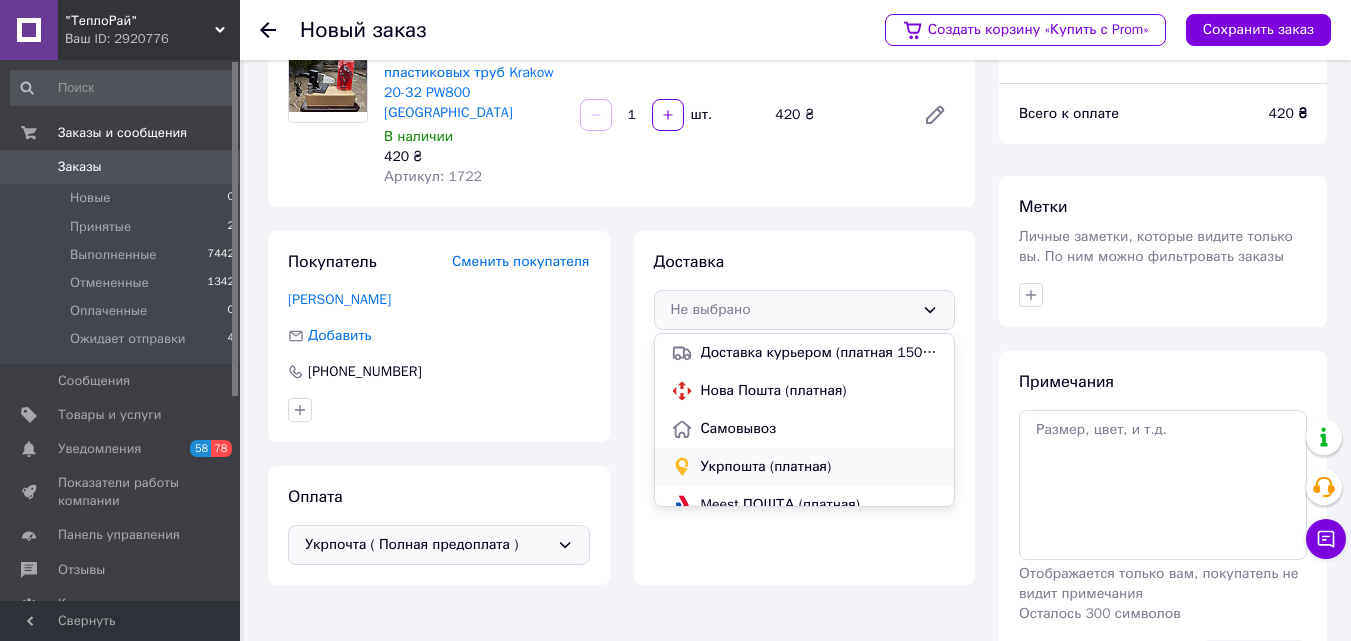 click on "Укрпошта (платная)" at bounding box center [805, 467] 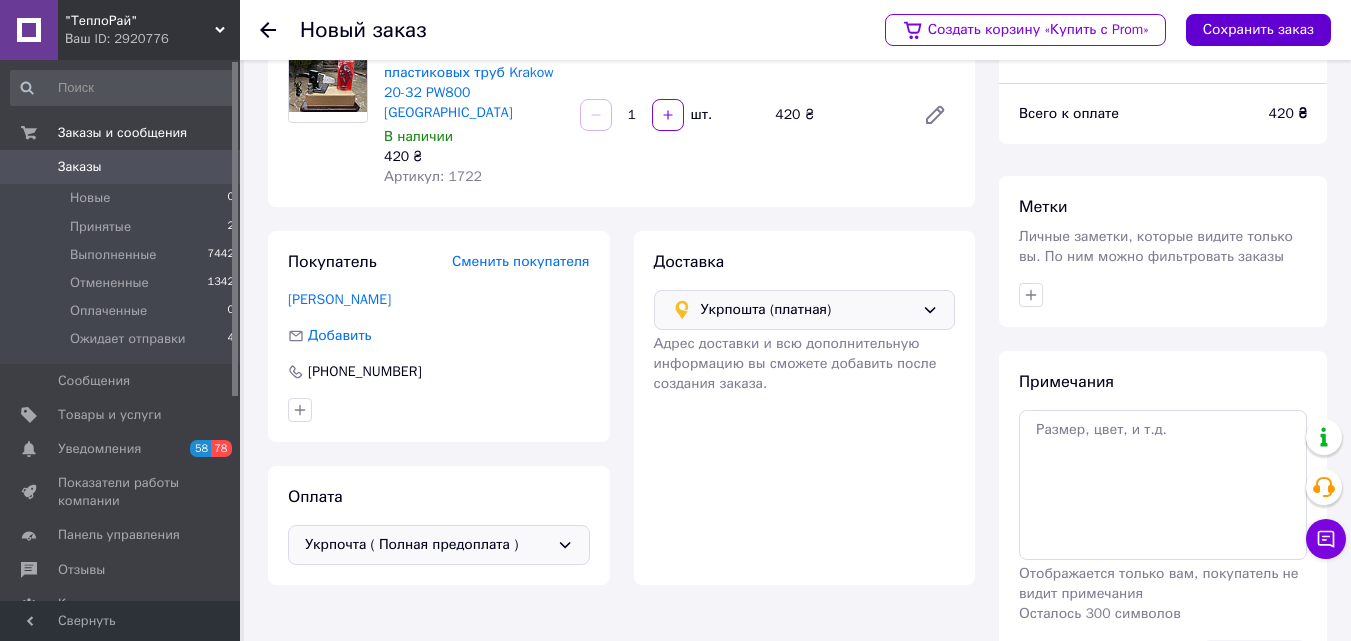 click on "Сохранить заказ" at bounding box center [1258, 30] 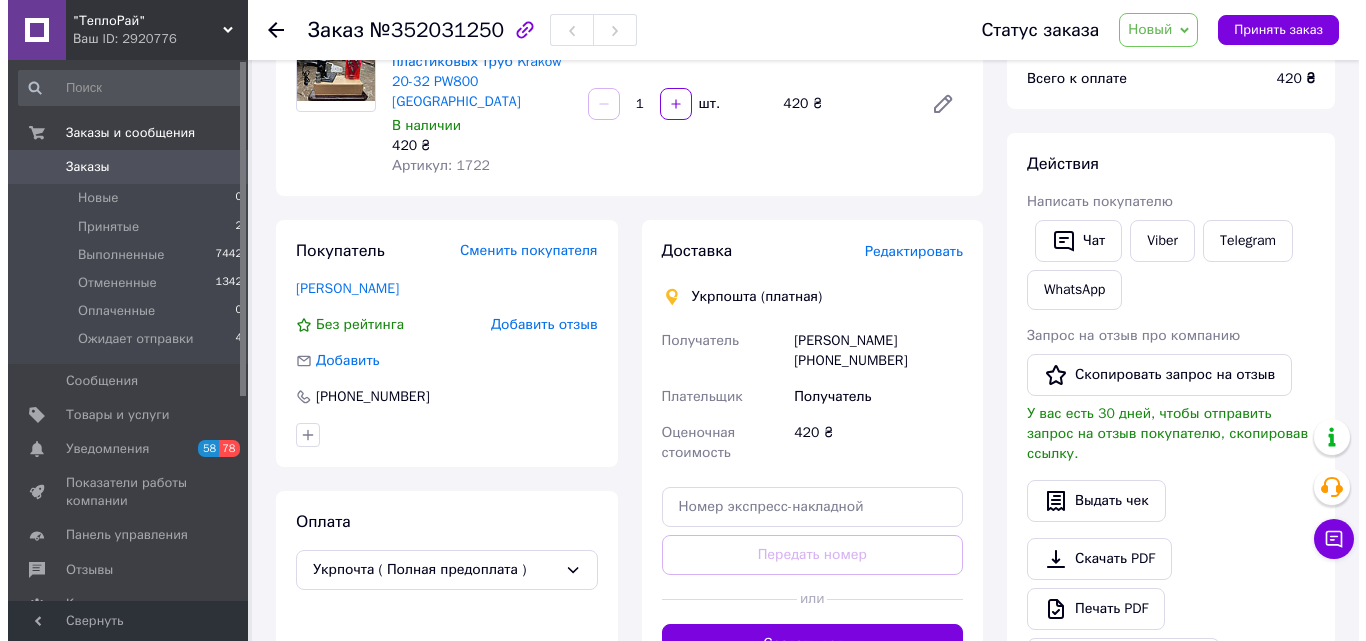 scroll, scrollTop: 200, scrollLeft: 0, axis: vertical 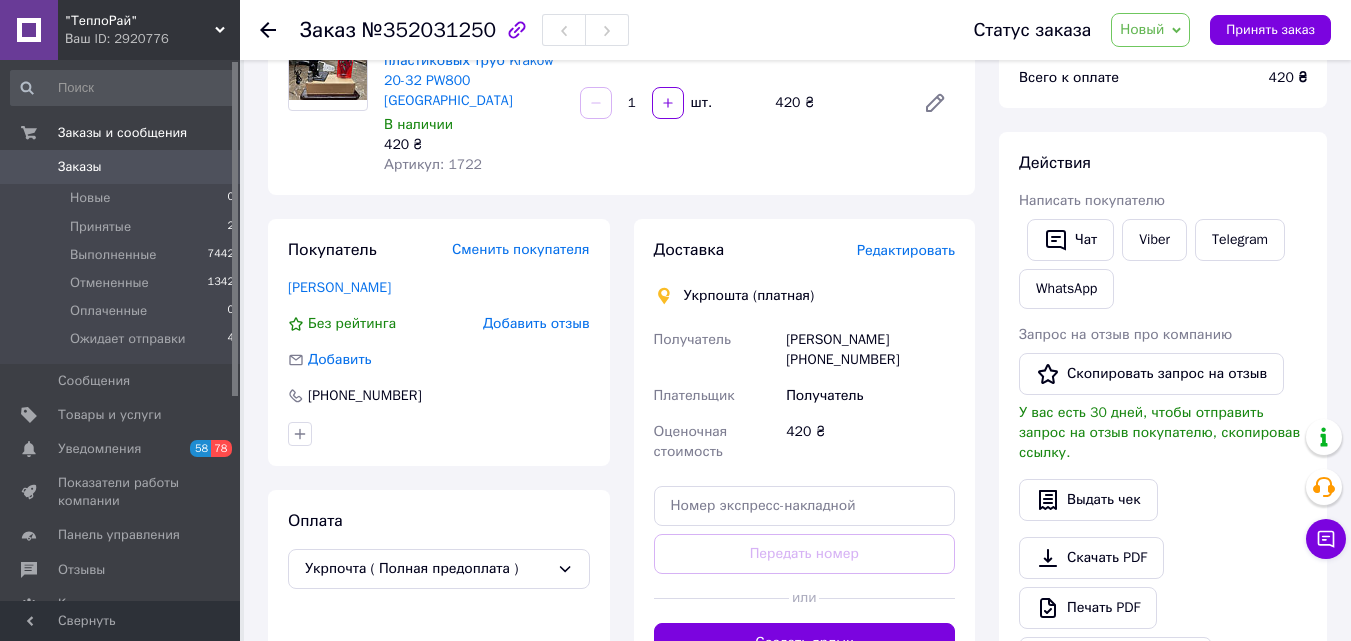 click on "Редактировать" at bounding box center [906, 250] 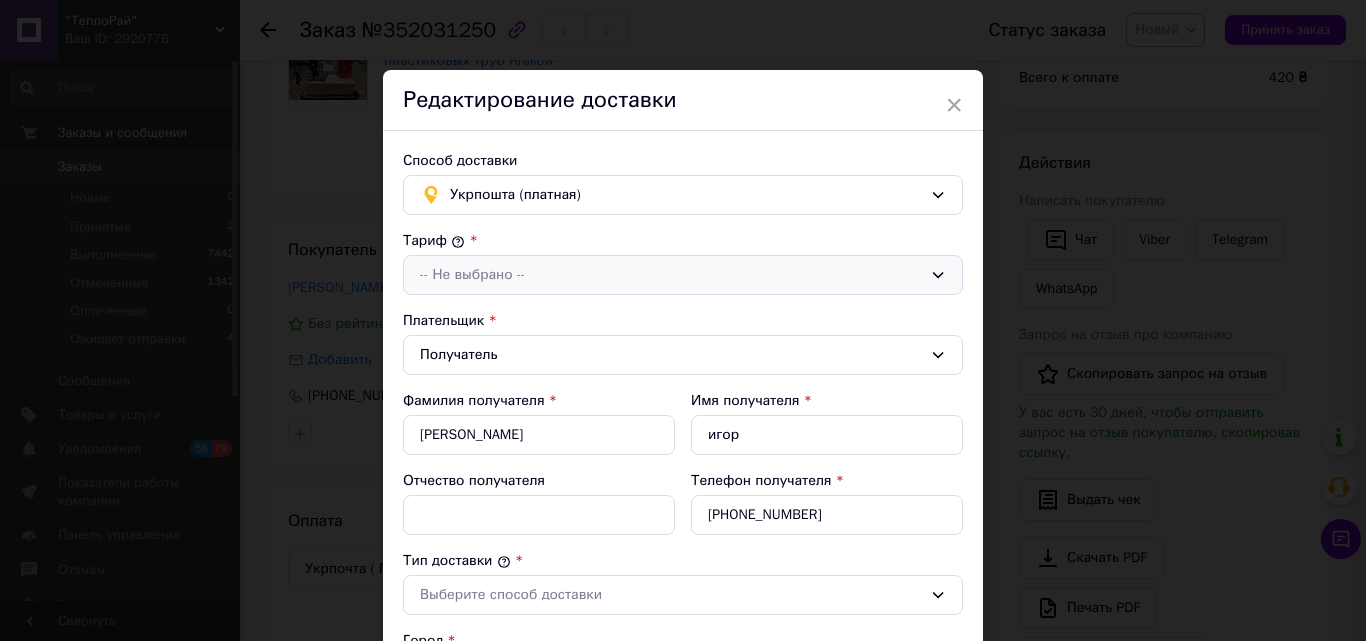 click 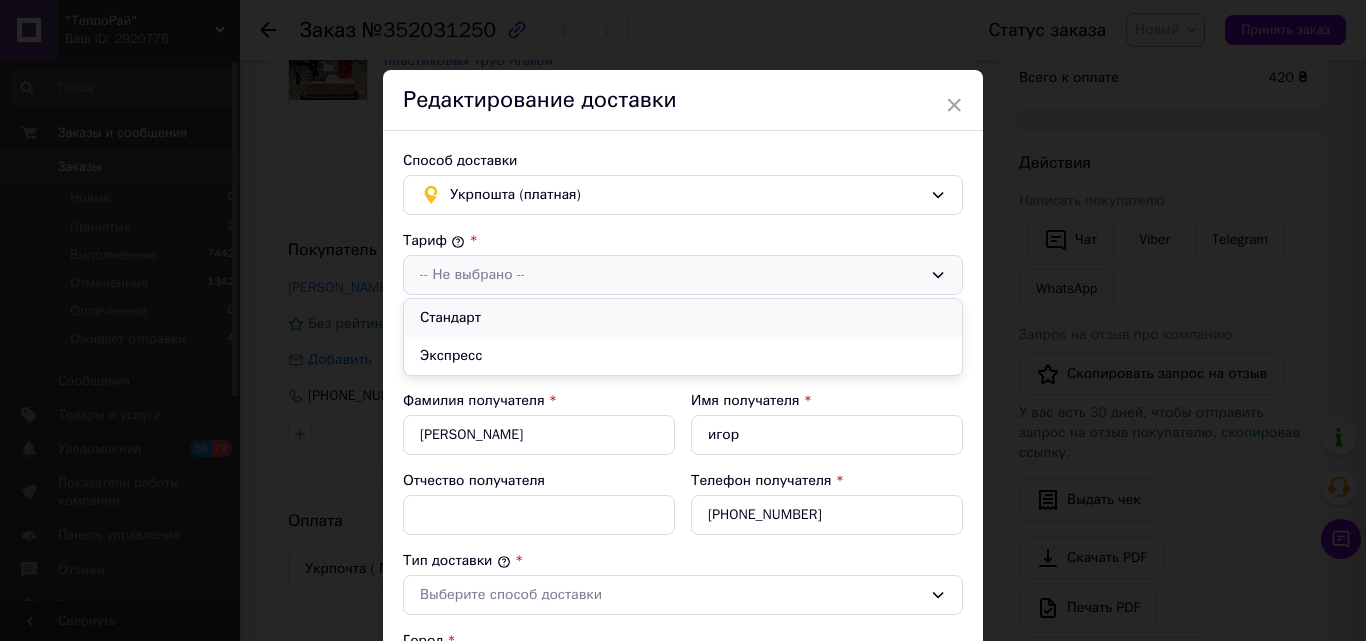 click on "Стандарт" at bounding box center [683, 318] 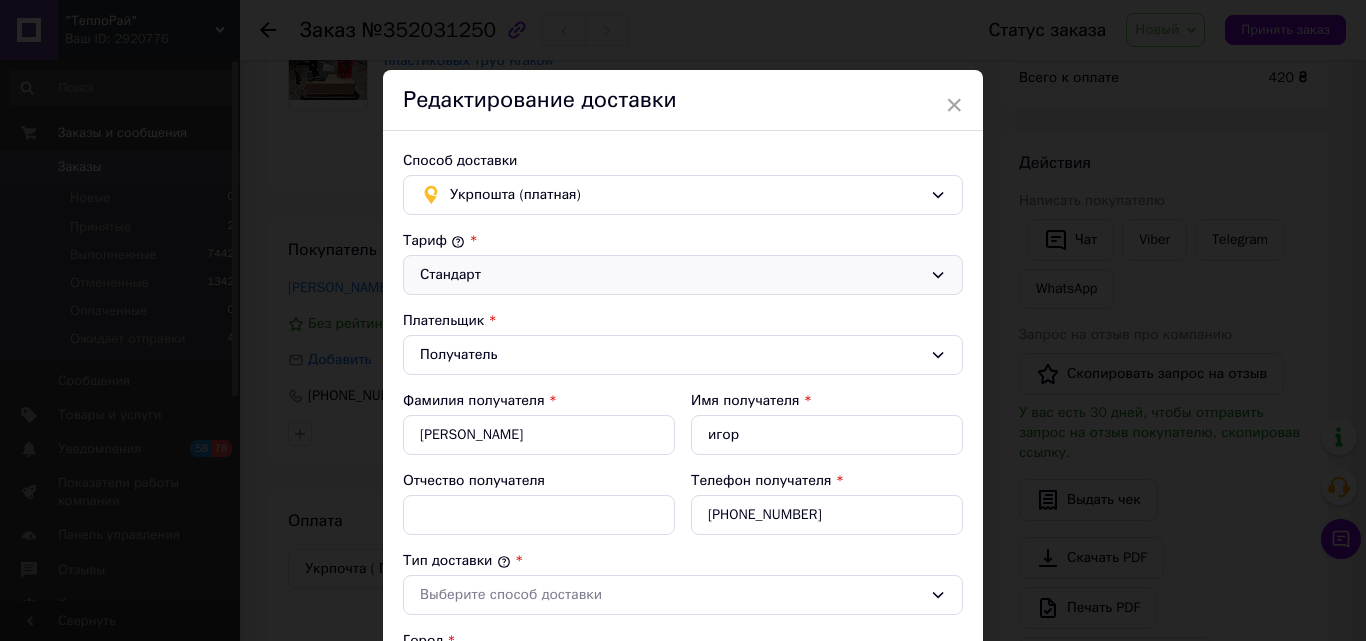 scroll, scrollTop: 100, scrollLeft: 0, axis: vertical 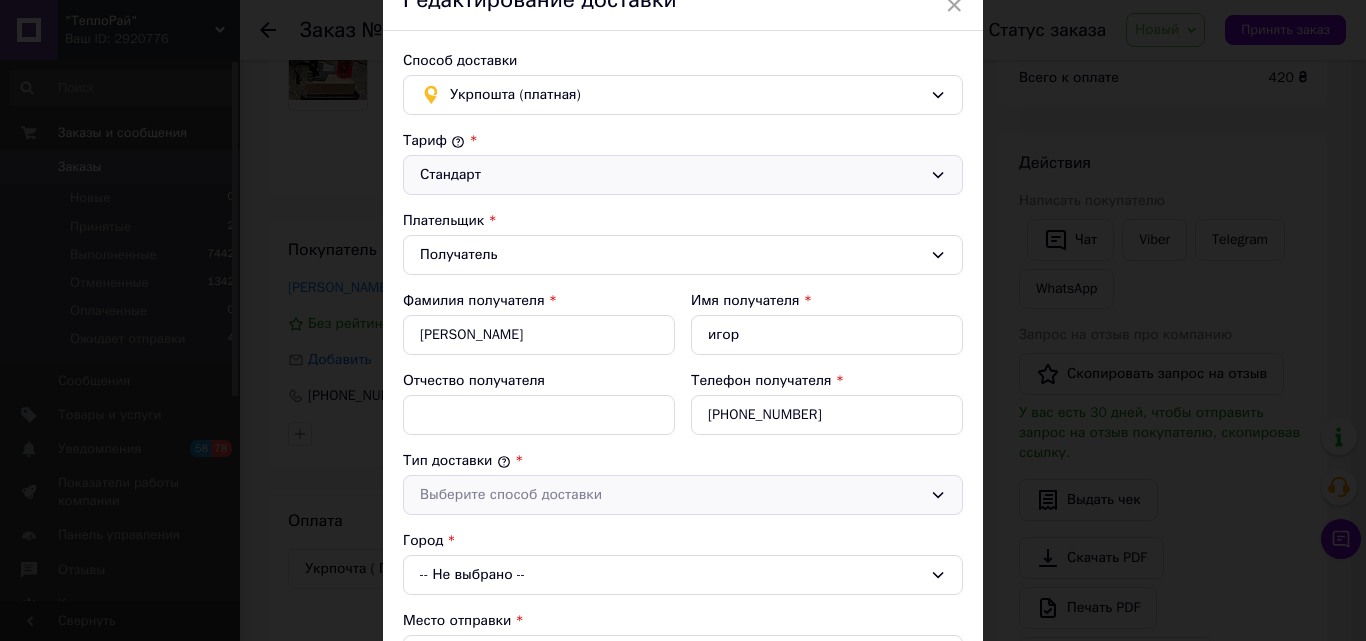 click 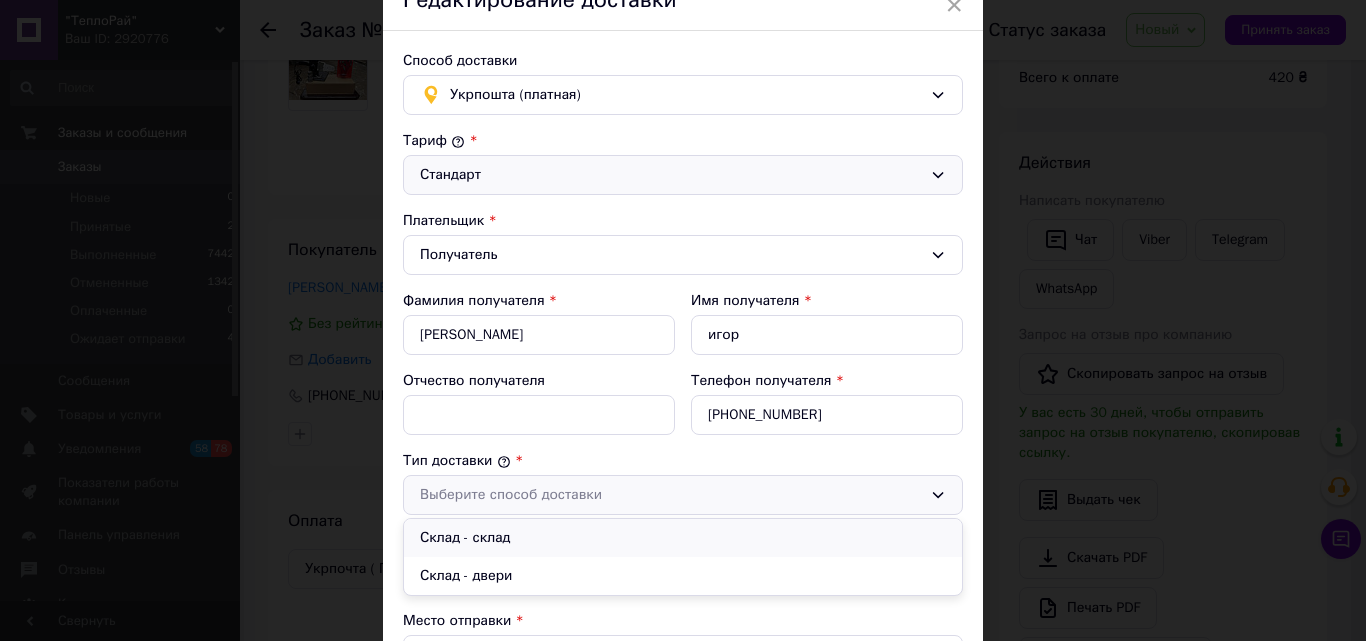 click on "Склад - склад" at bounding box center [683, 538] 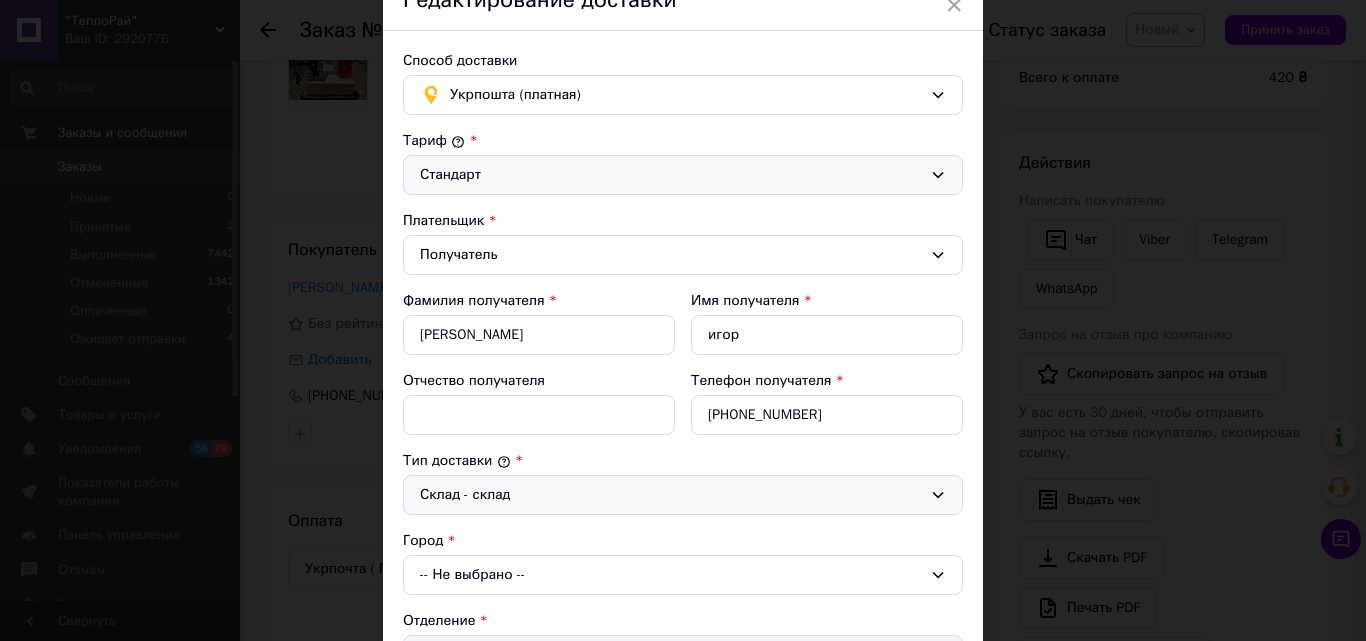 scroll, scrollTop: 200, scrollLeft: 0, axis: vertical 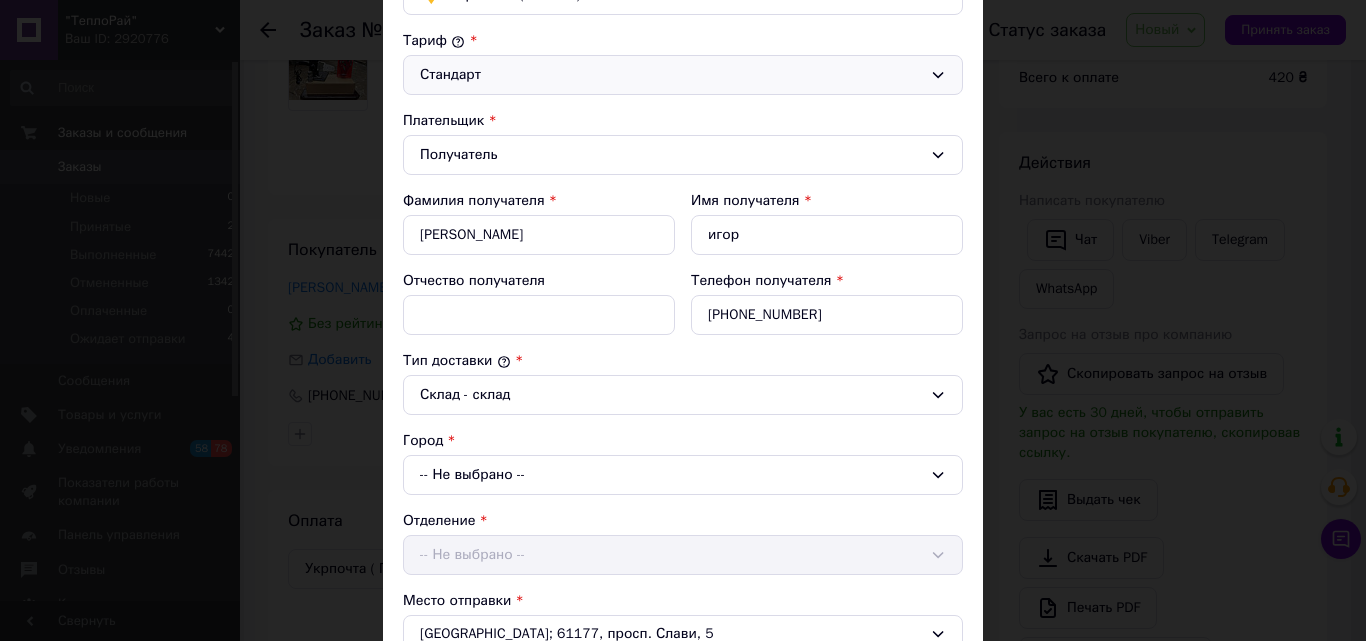 click 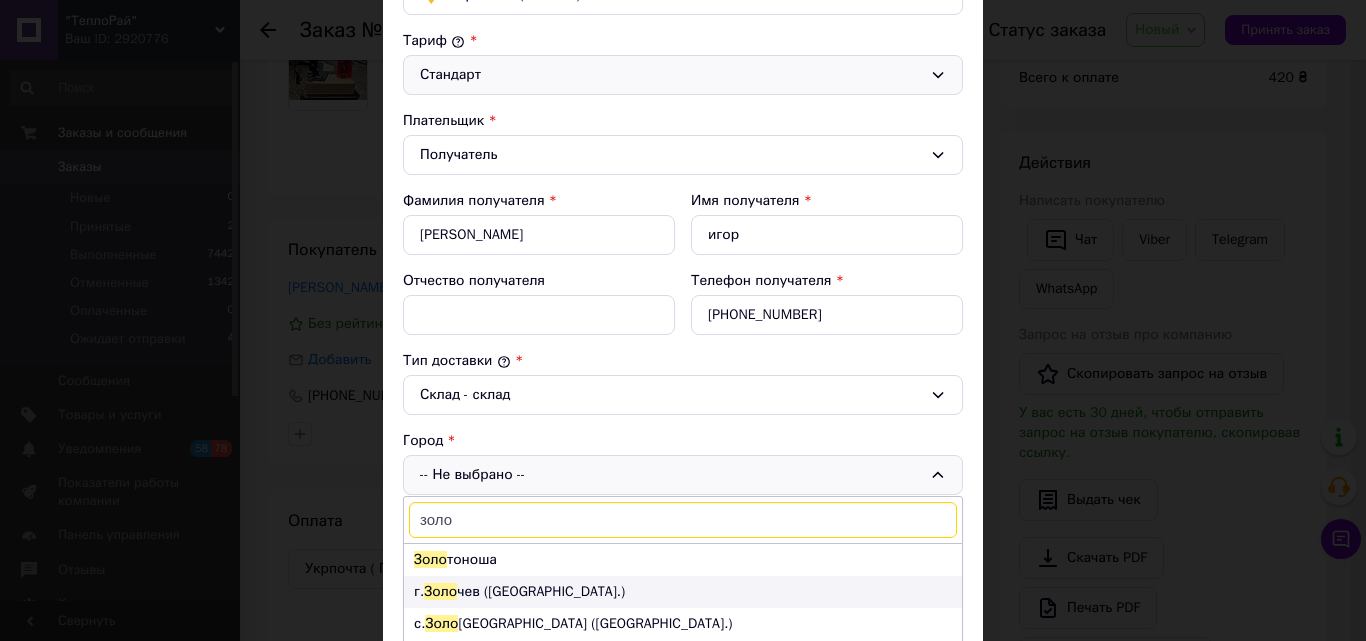 type on "золо" 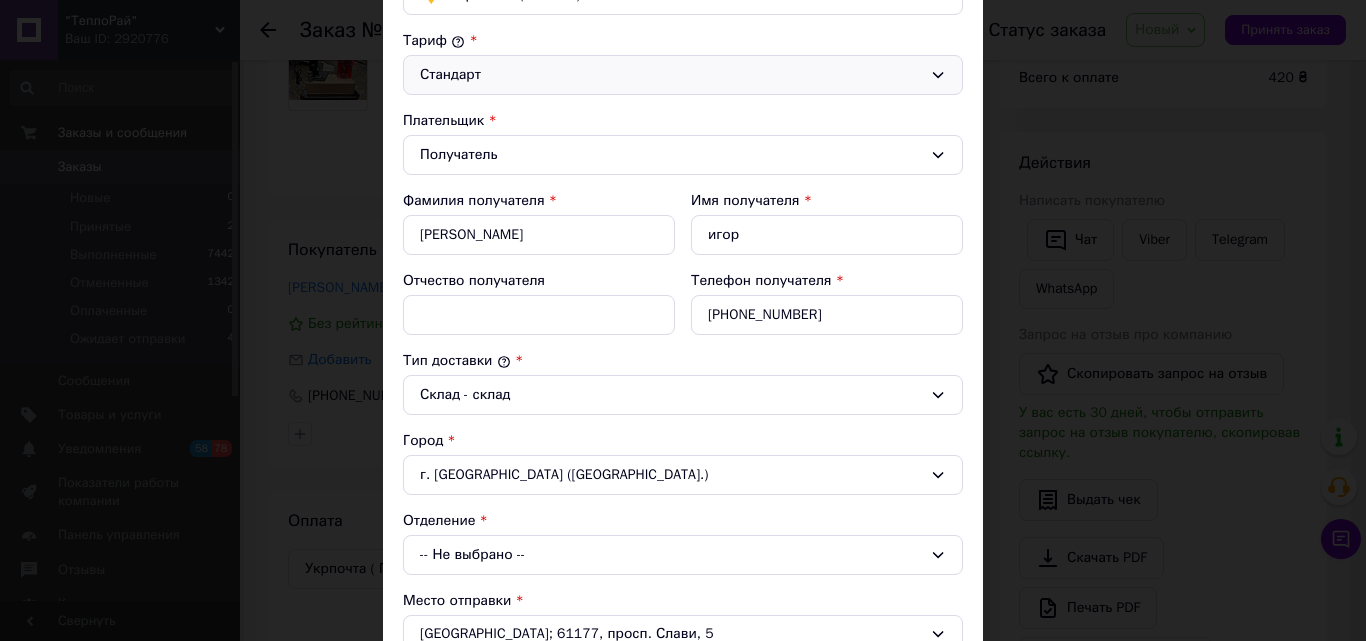 click 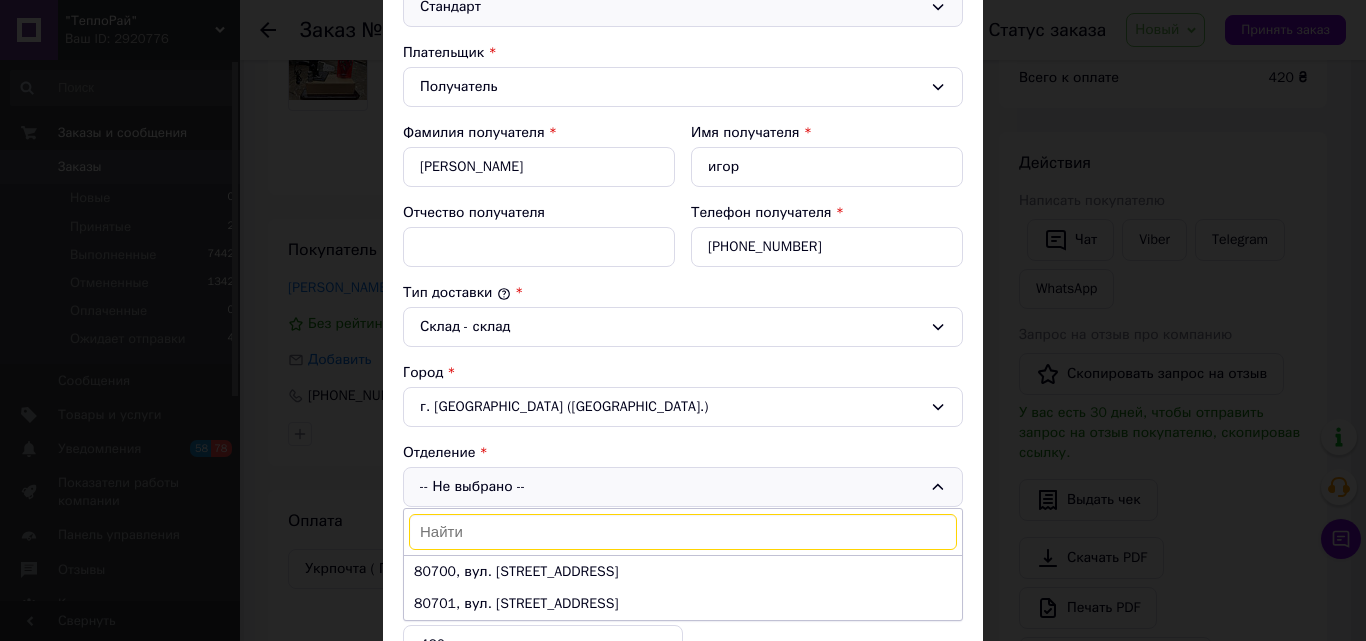 scroll, scrollTop: 300, scrollLeft: 0, axis: vertical 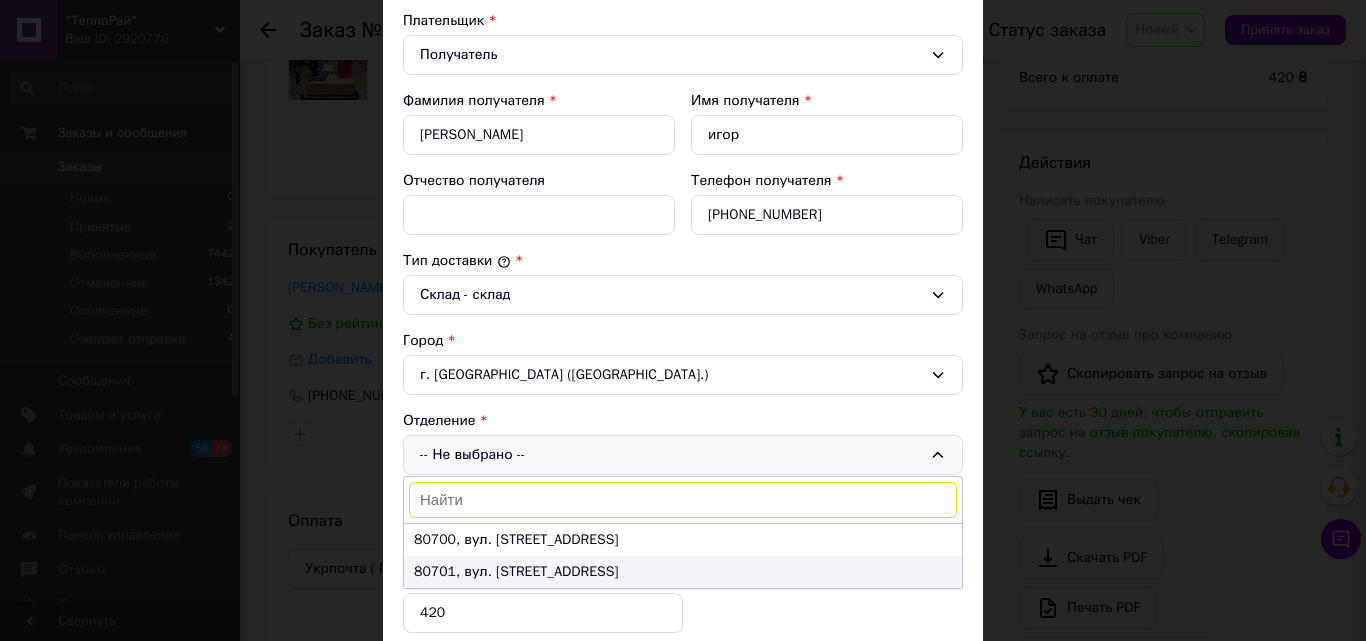 click on "80701, вул. [STREET_ADDRESS]" at bounding box center [683, 572] 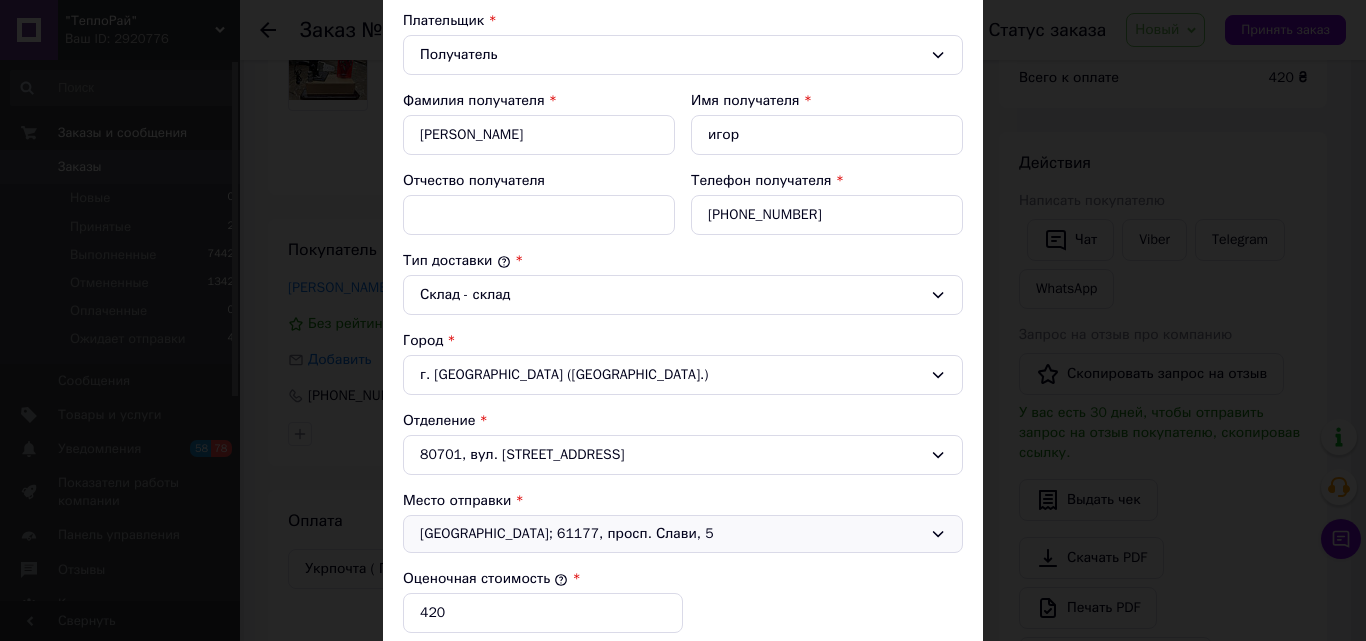 click on "[GEOGRAPHIC_DATA]; 61177, просп. Слави, 5" at bounding box center (683, 534) 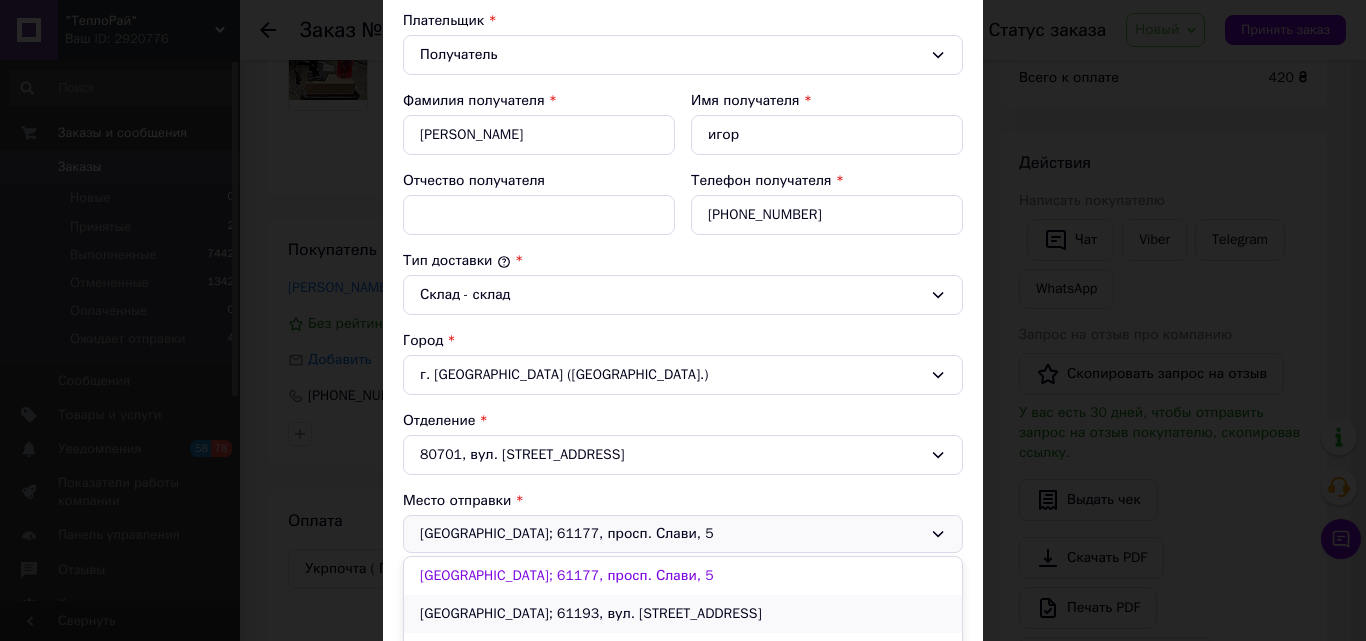 click on "[GEOGRAPHIC_DATA]; 61193, вул. [STREET_ADDRESS]" at bounding box center [683, 614] 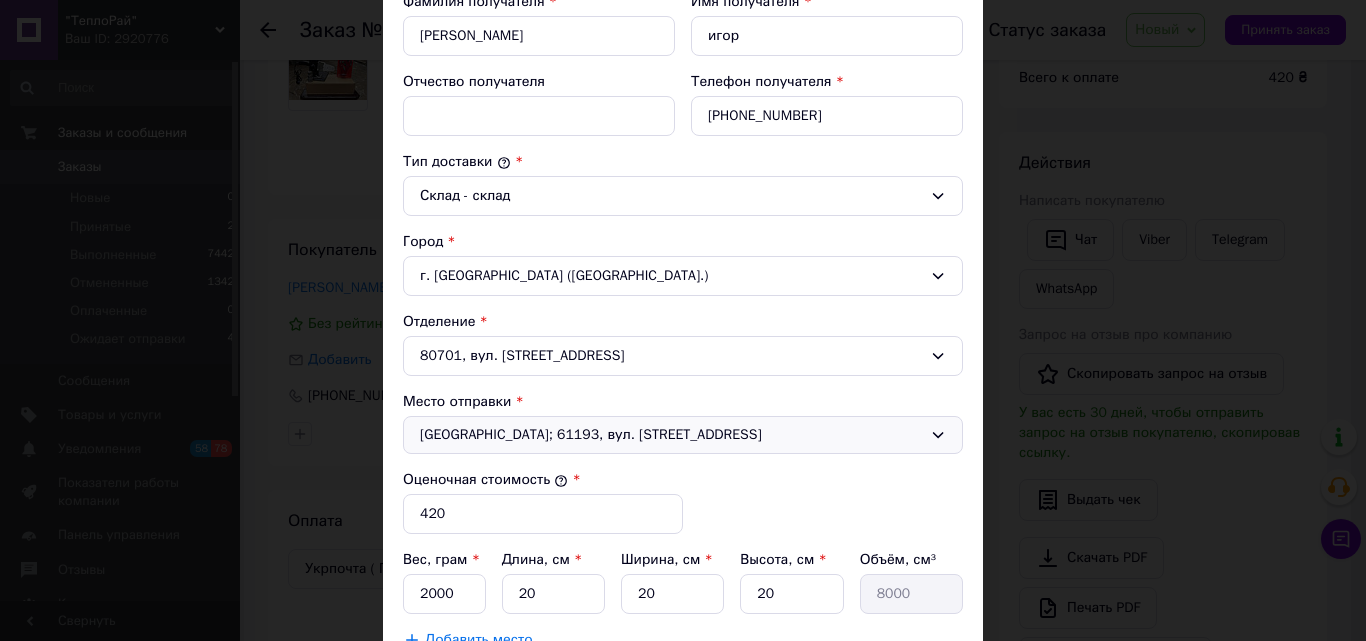 scroll, scrollTop: 500, scrollLeft: 0, axis: vertical 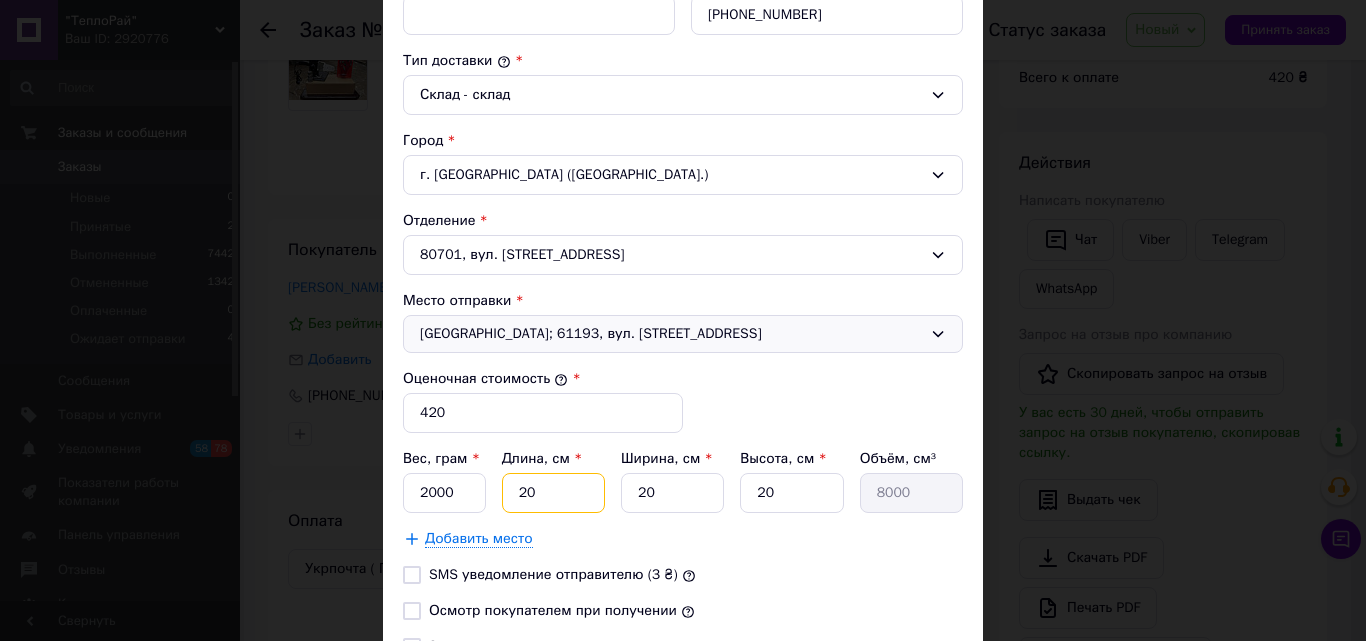 click on "20" at bounding box center (553, 493) 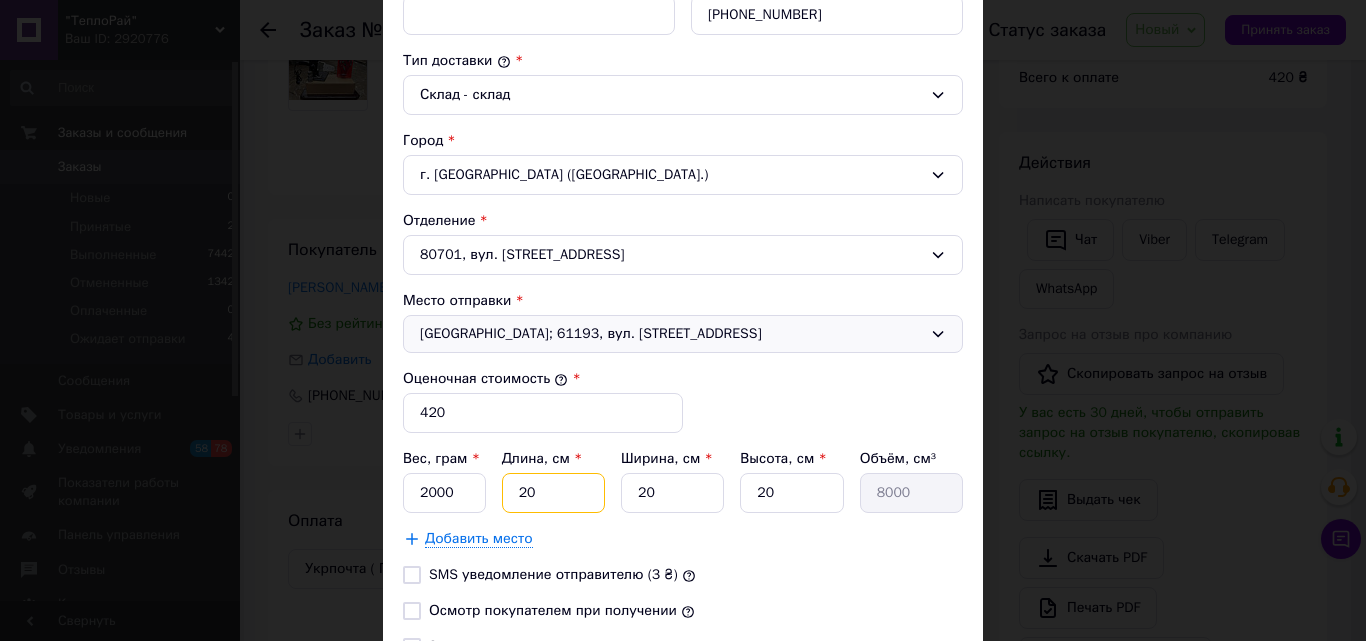 type on "2" 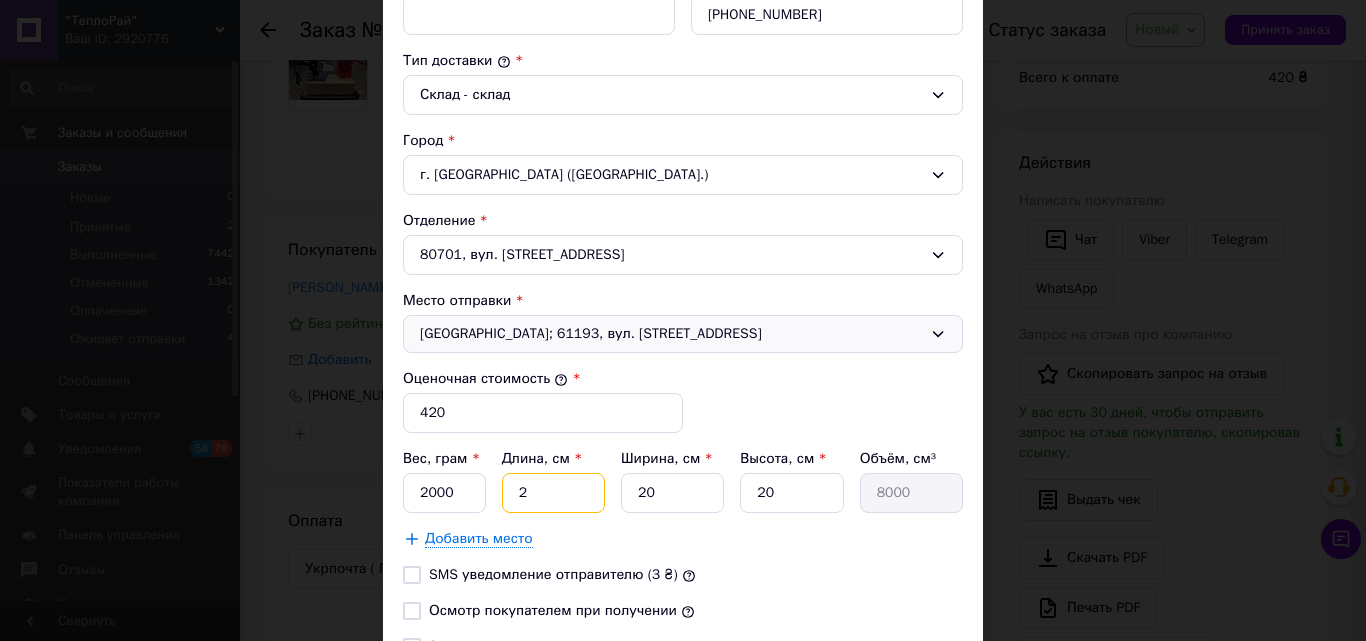 type on "800" 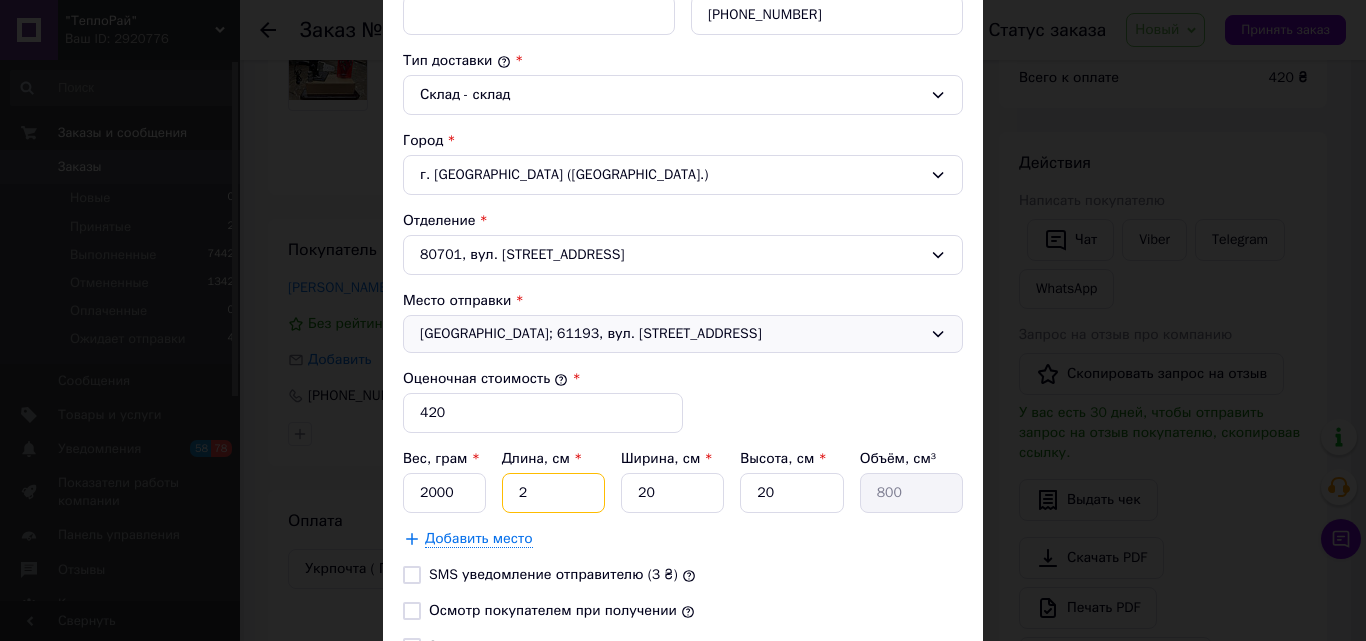 type 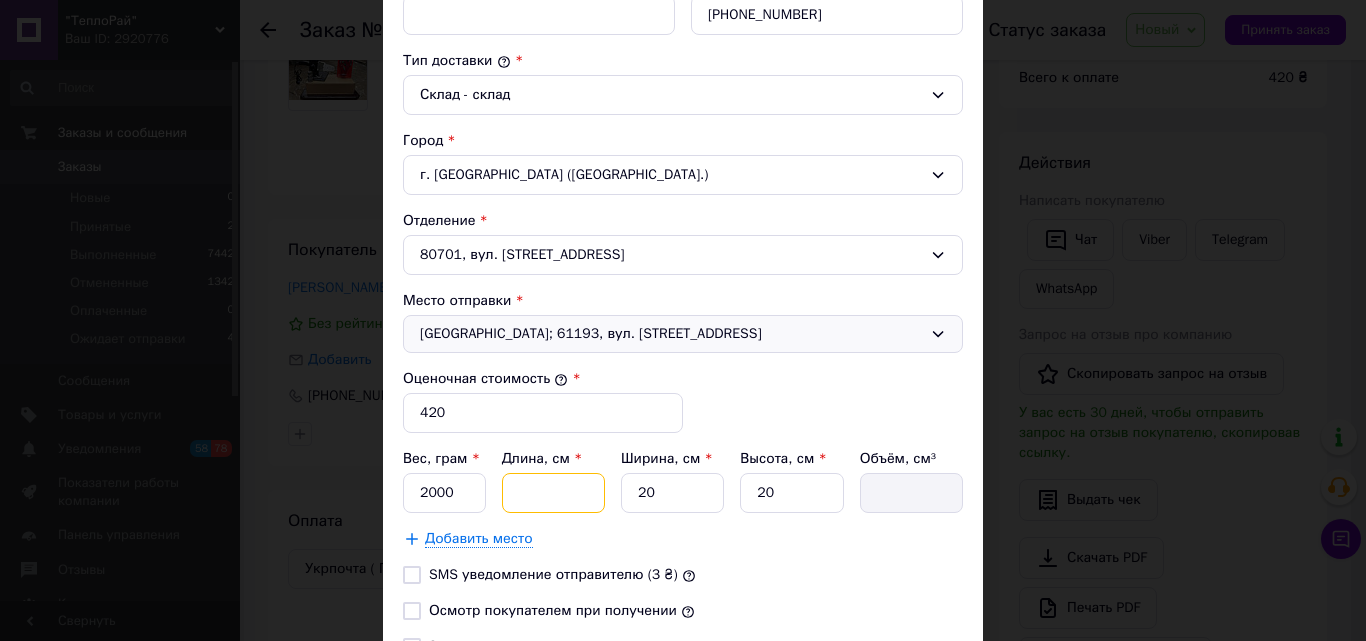 type on "3" 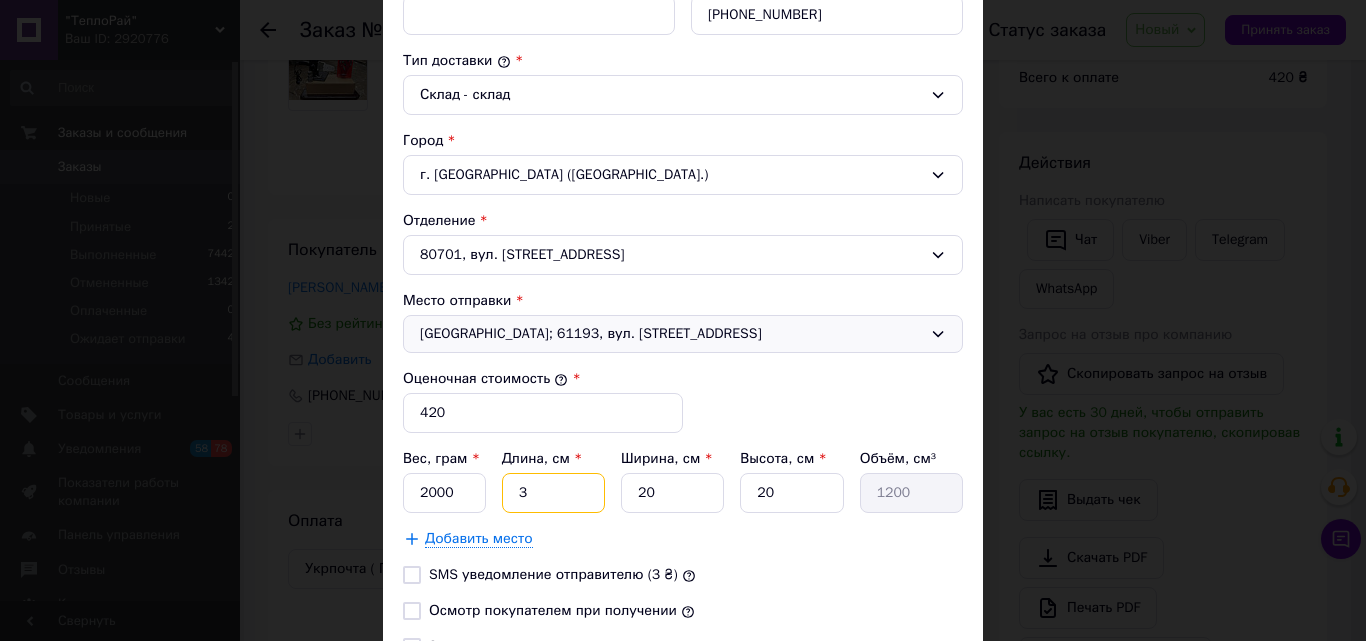 type on "30" 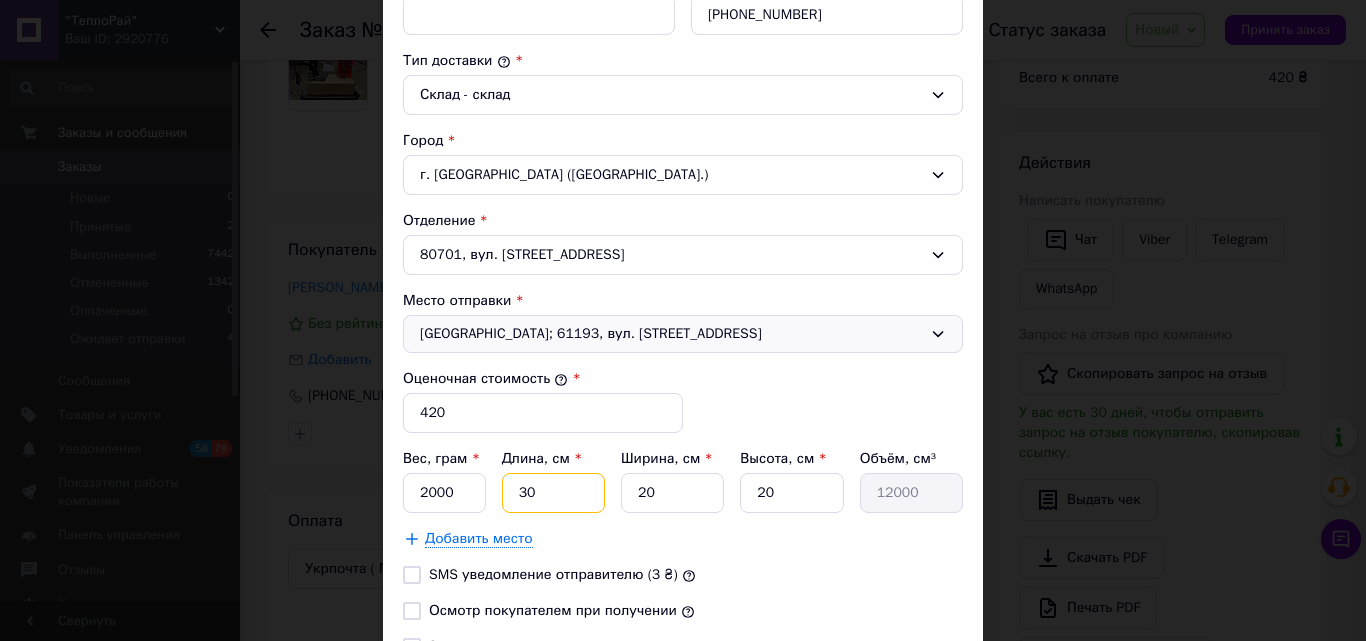 type on "30" 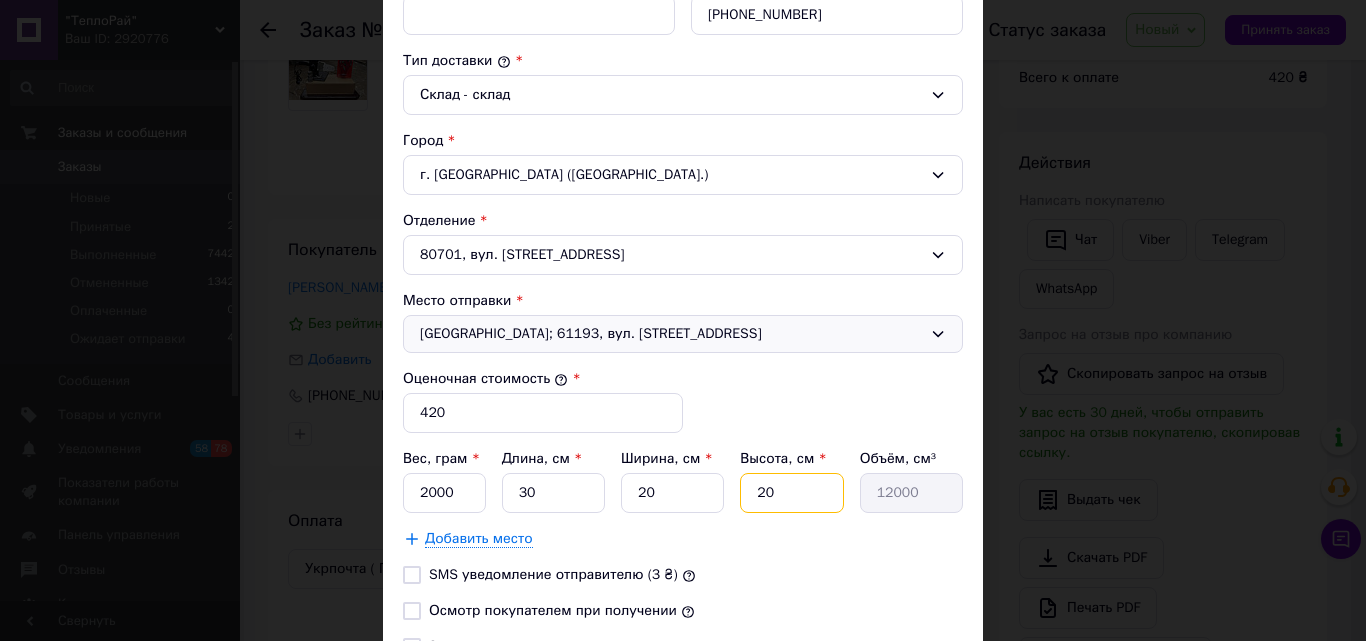 click on "20" at bounding box center [791, 493] 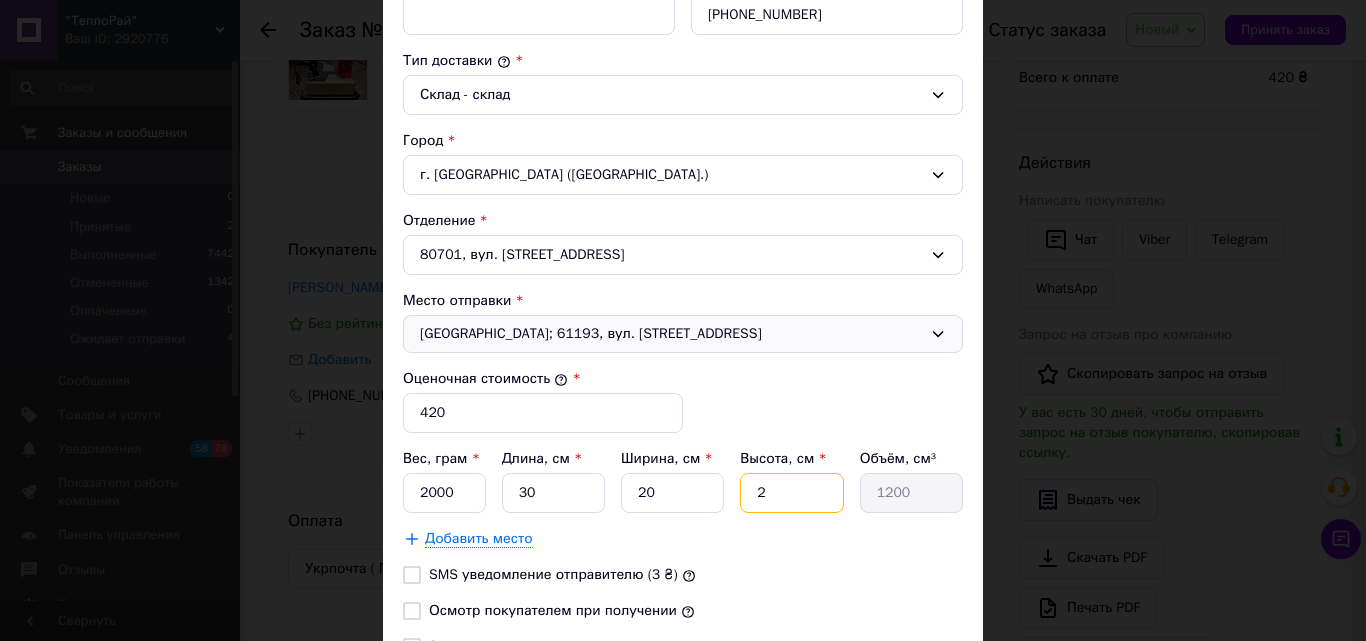 type 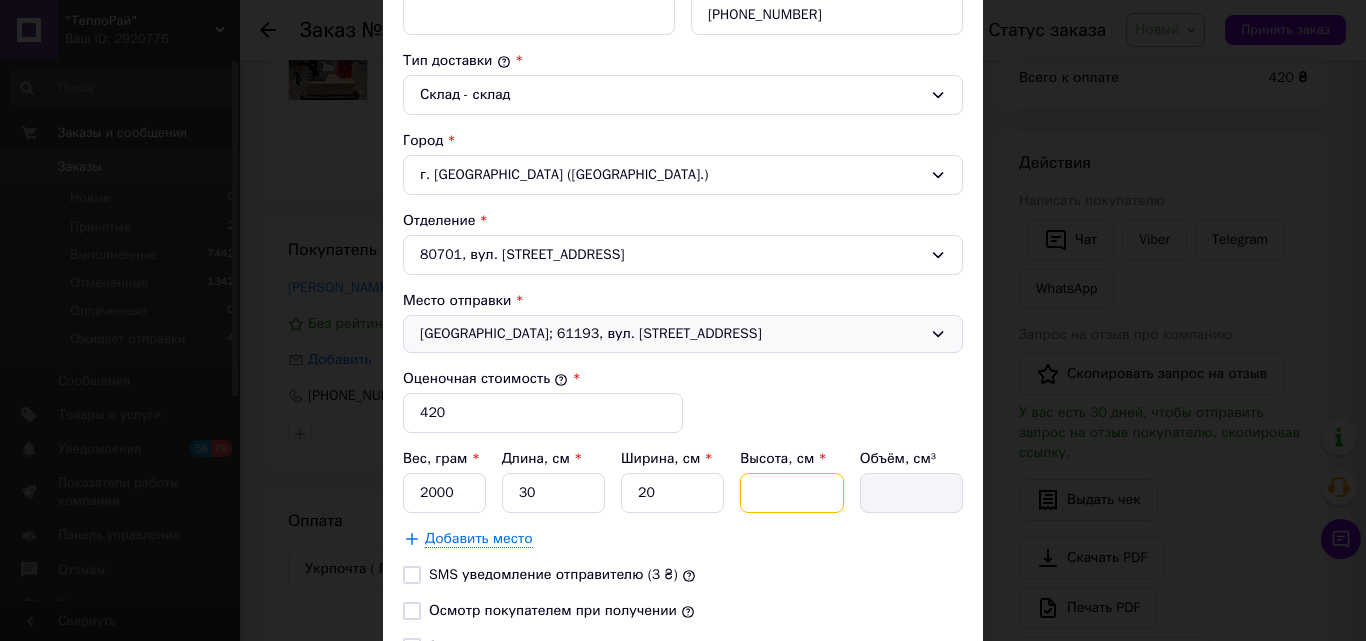 type on "1" 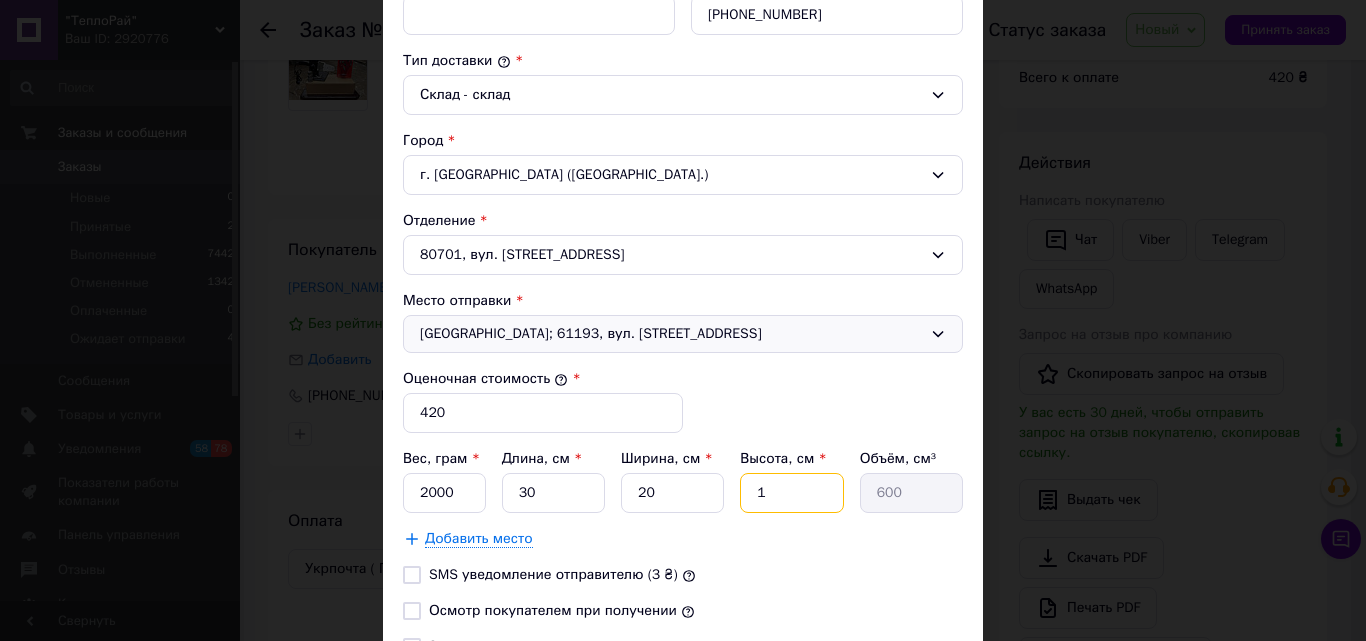 type on "10" 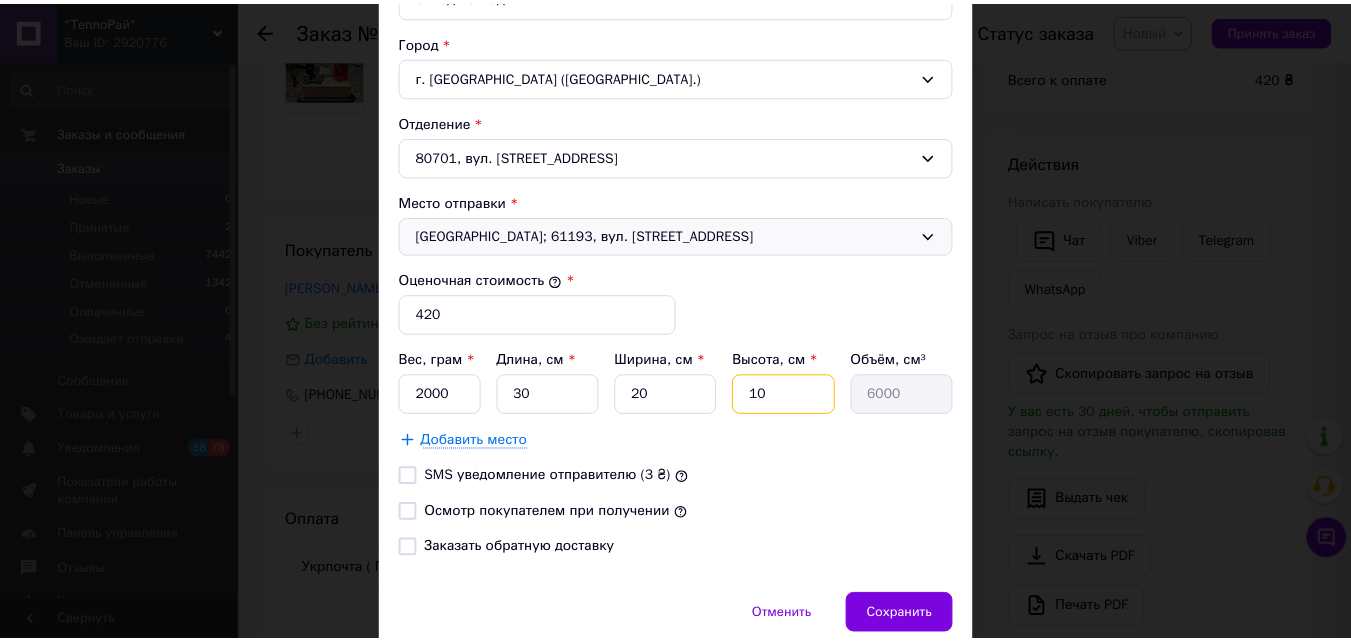 scroll, scrollTop: 600, scrollLeft: 0, axis: vertical 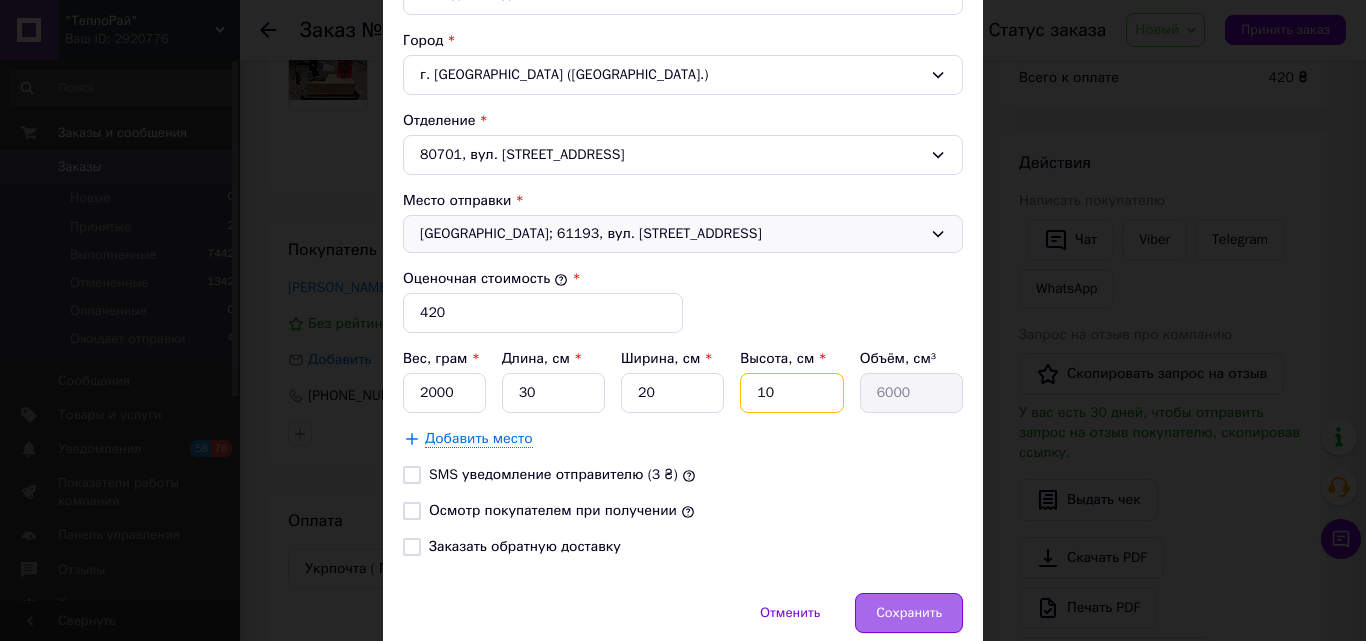 type on "10" 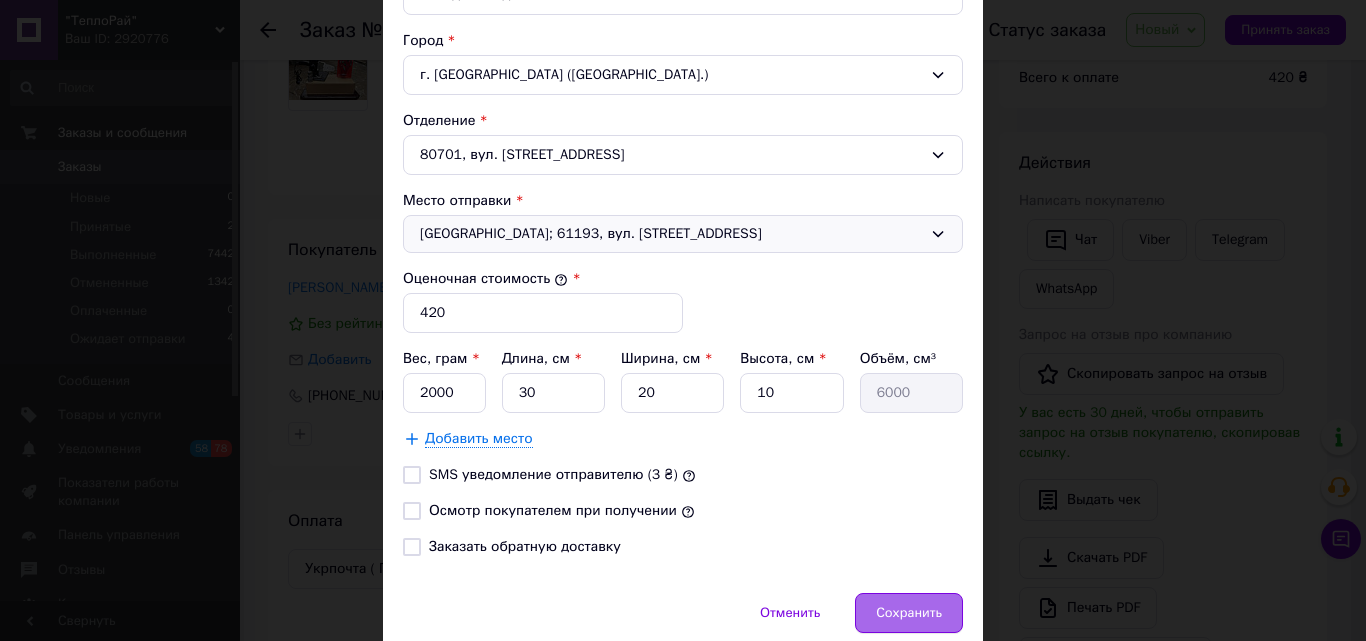 click on "Сохранить" at bounding box center [909, 613] 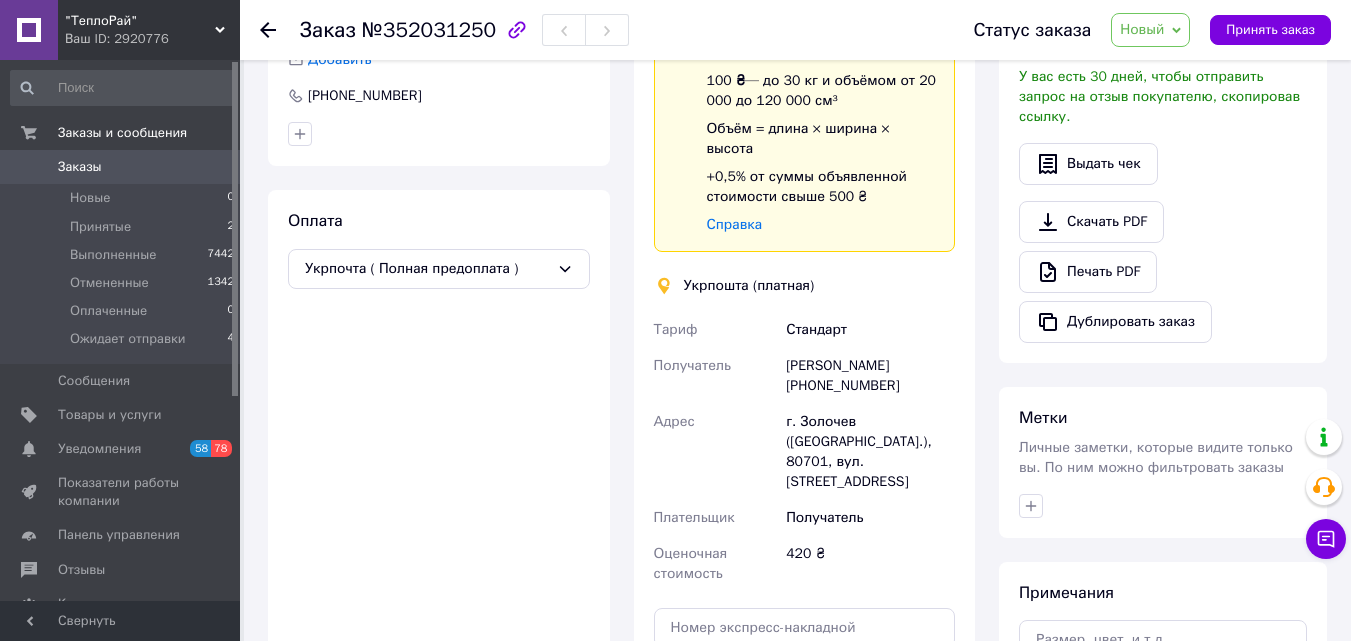 scroll, scrollTop: 600, scrollLeft: 0, axis: vertical 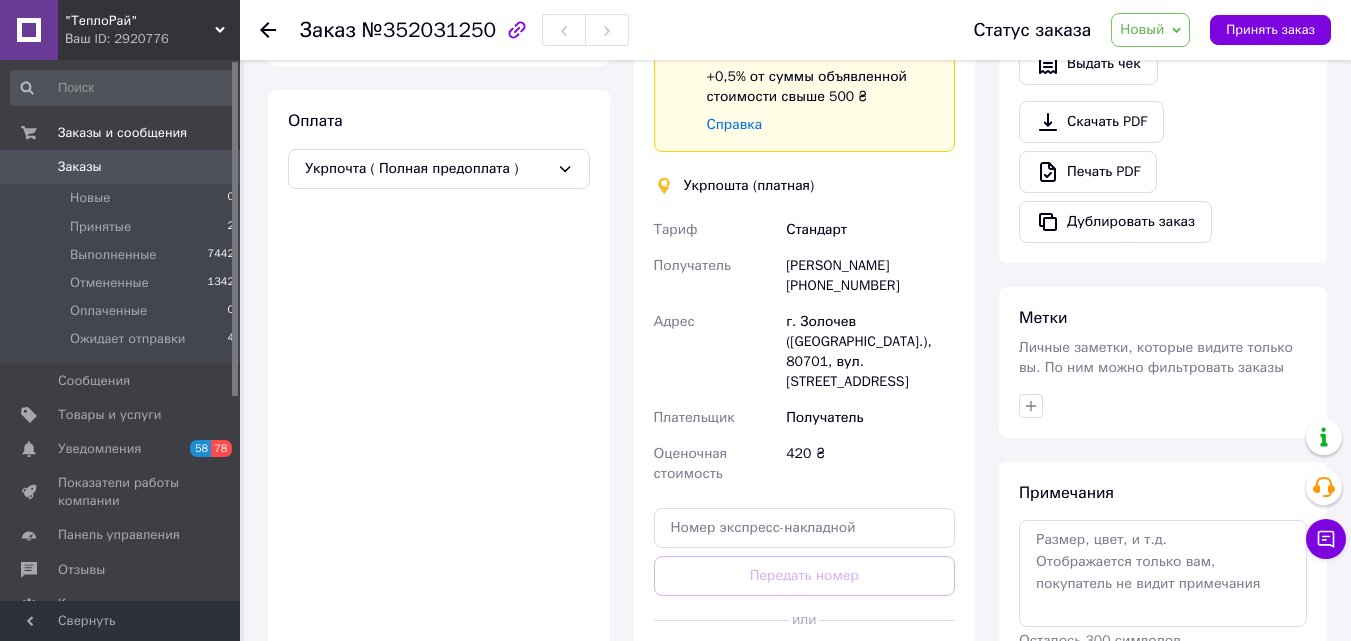 click on "Создать ярлык" at bounding box center (805, 665) 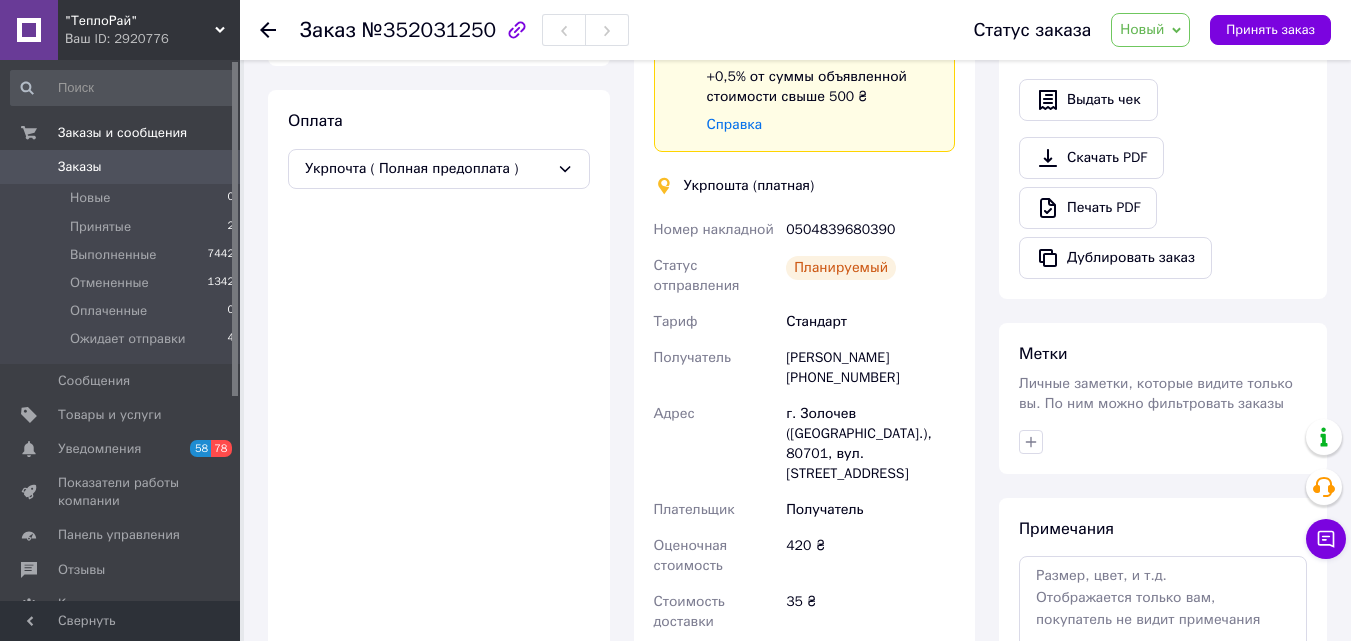 click on "Новый" at bounding box center (1150, 30) 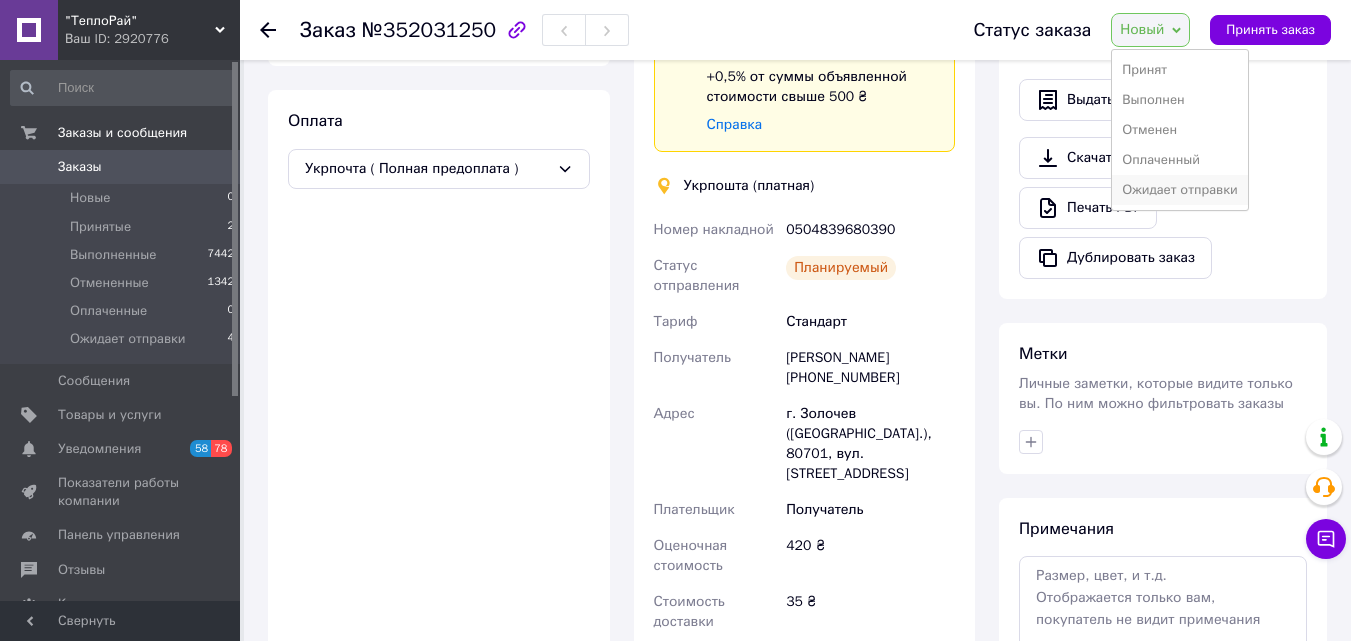 click on "Ожидает отправки" at bounding box center (1180, 190) 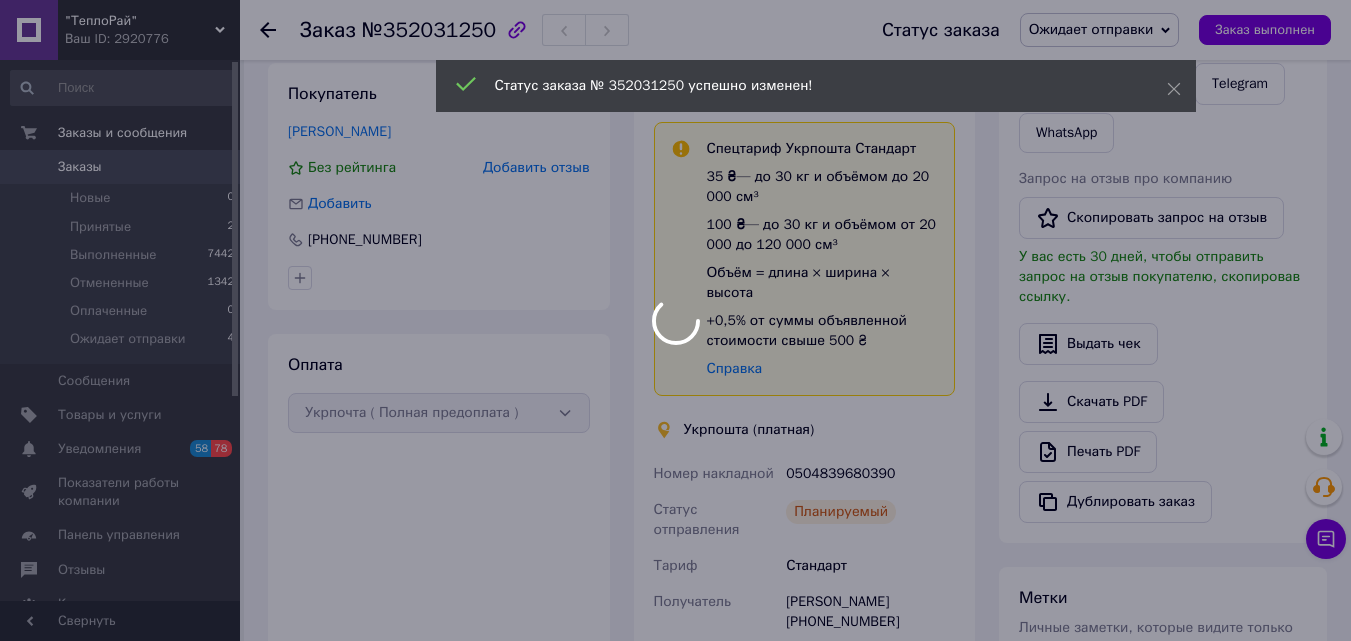 scroll, scrollTop: 300, scrollLeft: 0, axis: vertical 